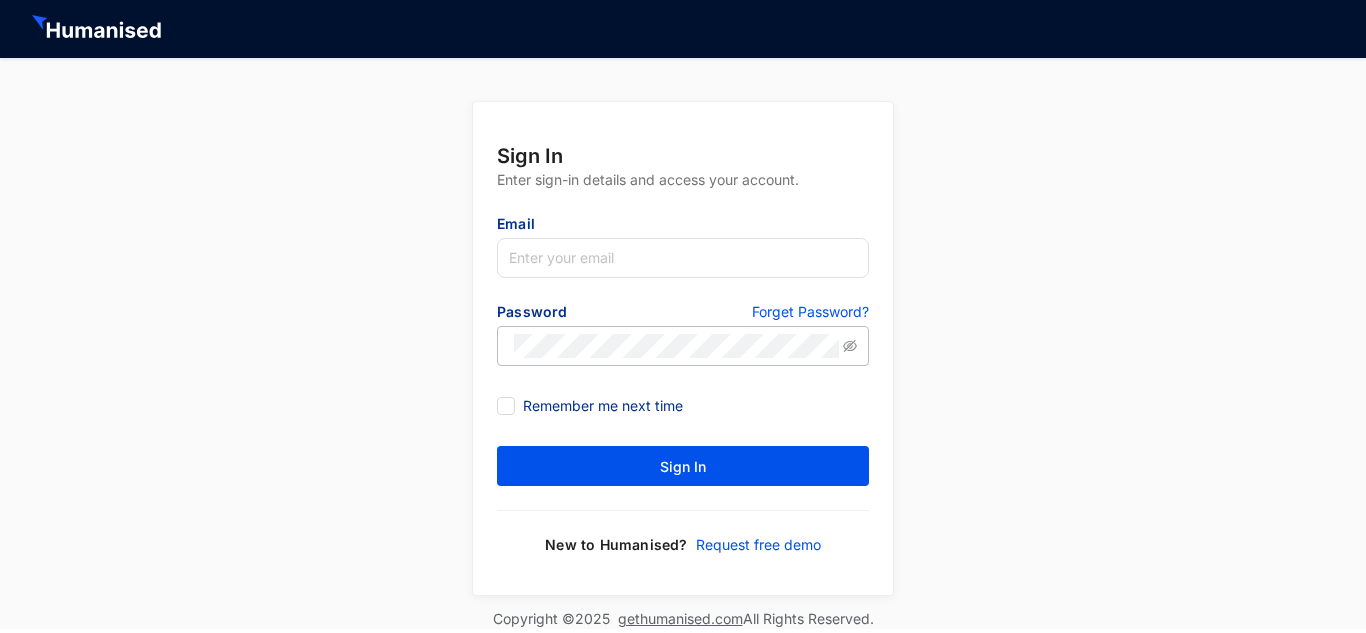 scroll, scrollTop: 0, scrollLeft: 0, axis: both 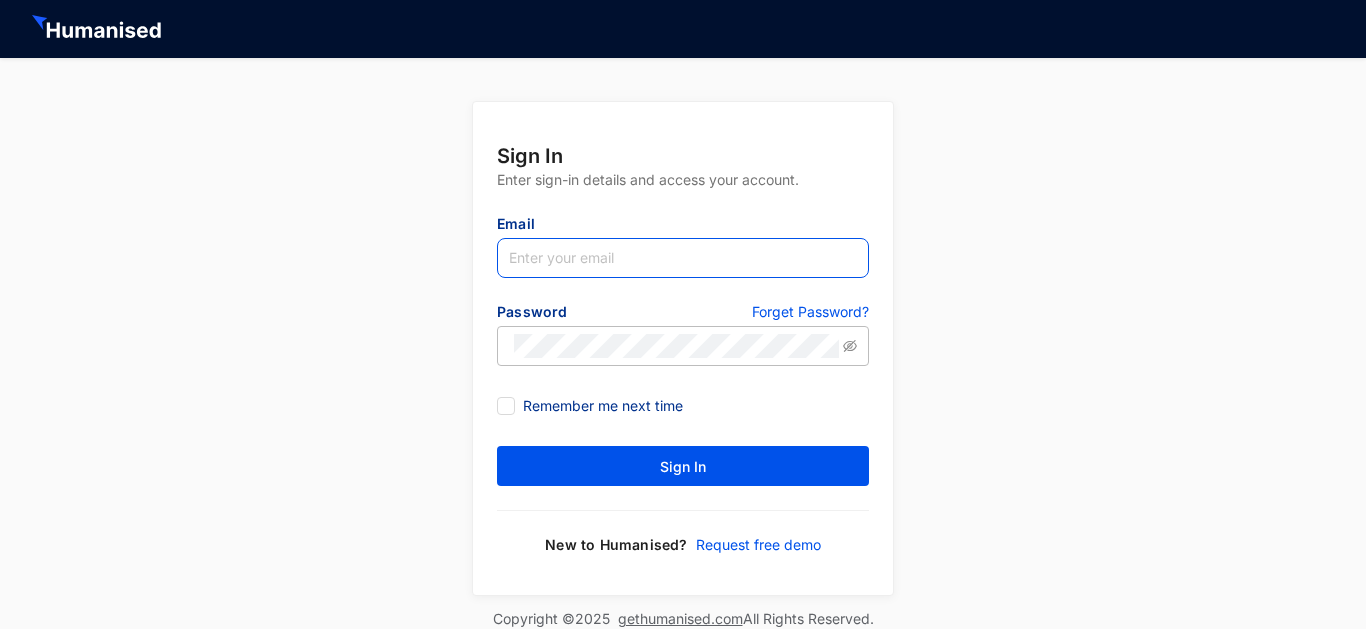 click at bounding box center [683, 258] 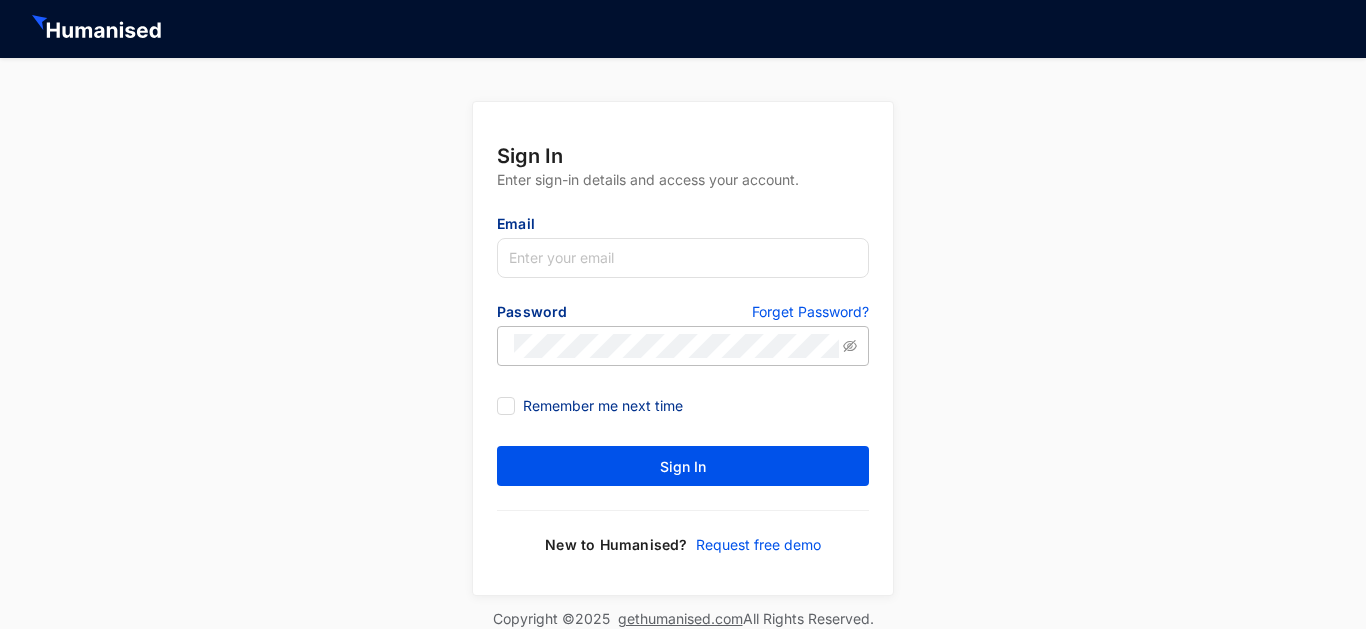 click on "Sign In Enter sign-in details and access your account. Email Password Forget Password? Remember me next time Sign In New to Humanised? Request free demo" at bounding box center [683, 333] 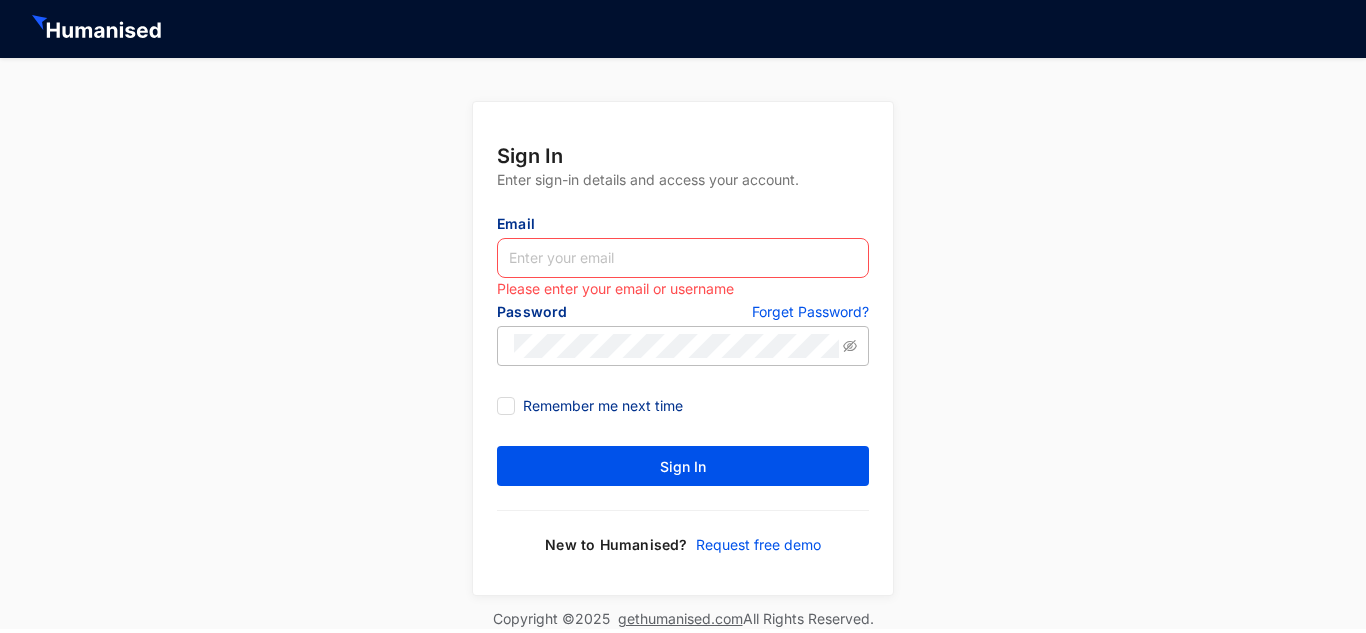 click on "Forget Password?" at bounding box center [810, 314] 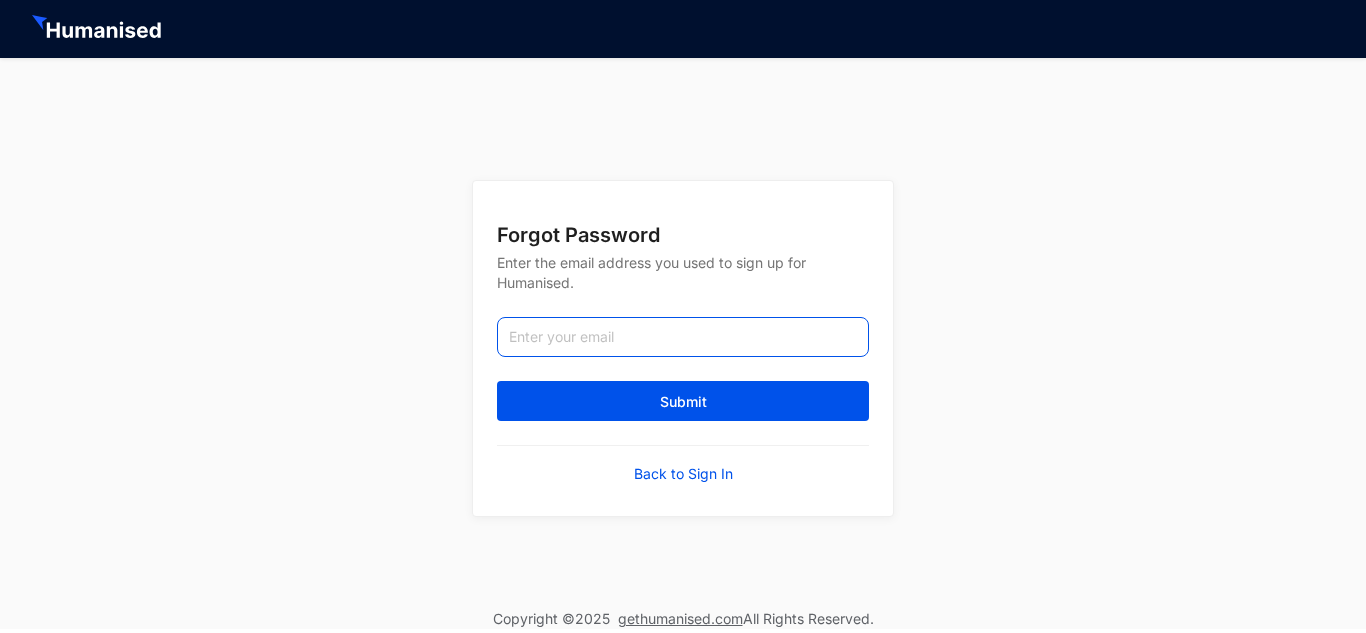 click at bounding box center [683, 337] 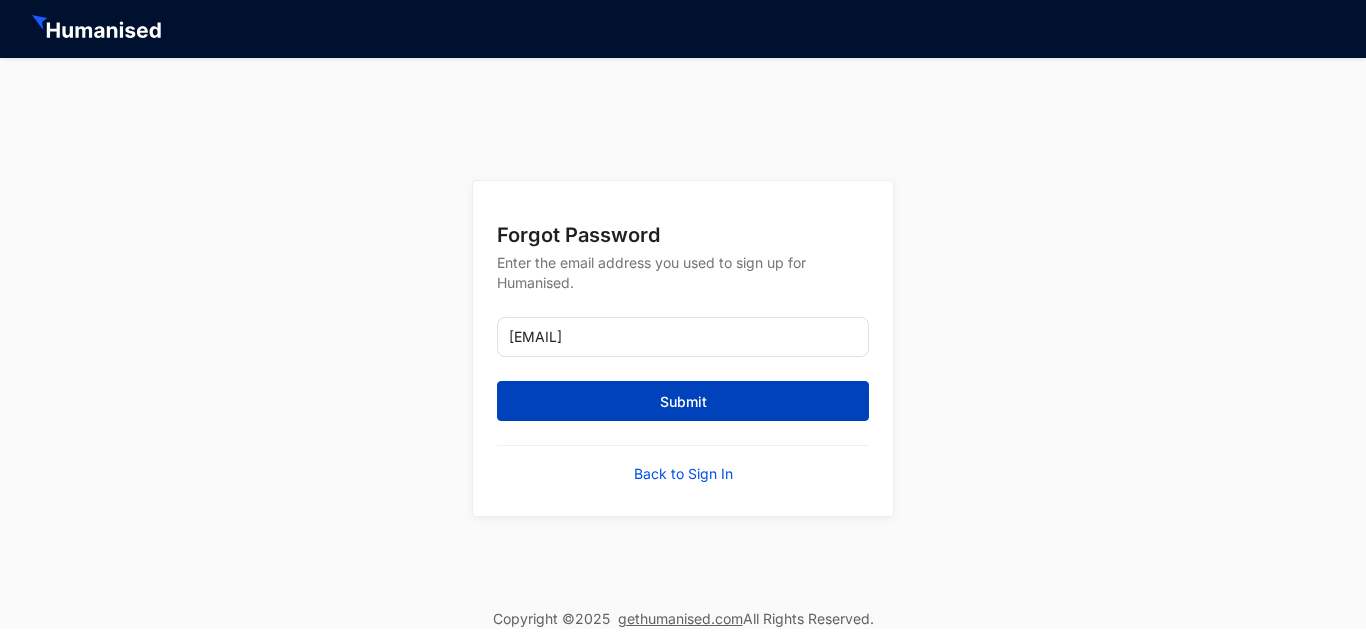 click on "Submit" at bounding box center (683, 401) 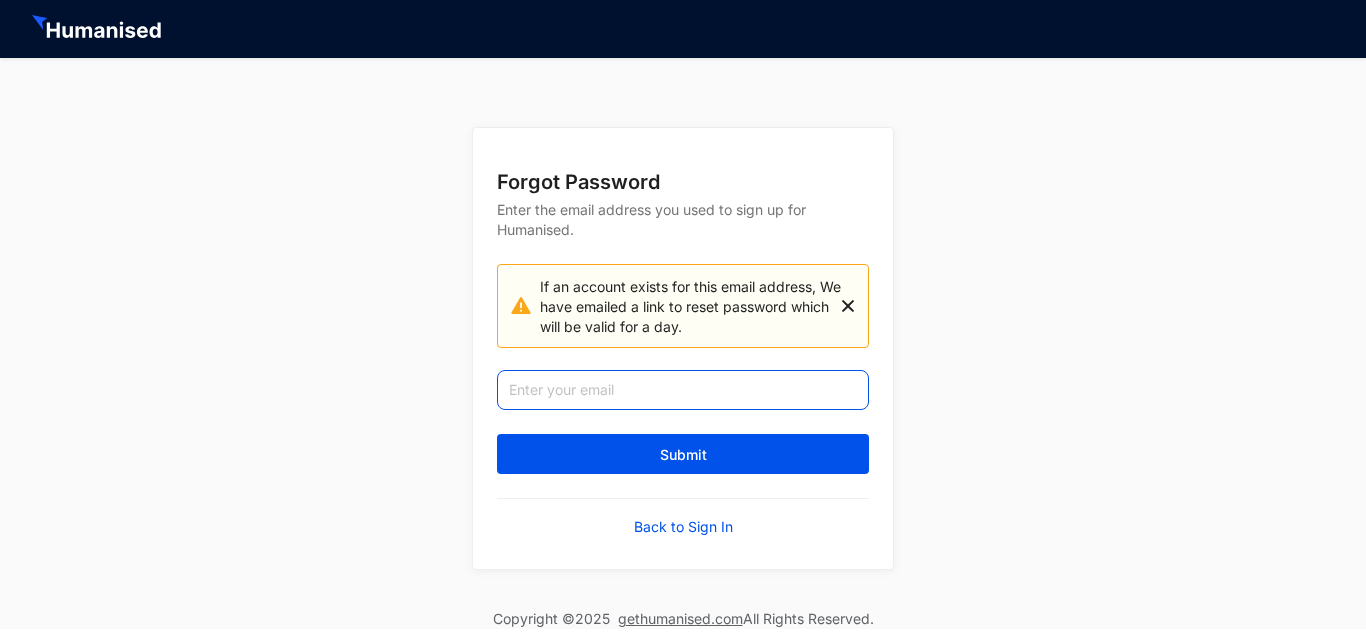 click at bounding box center (683, 390) 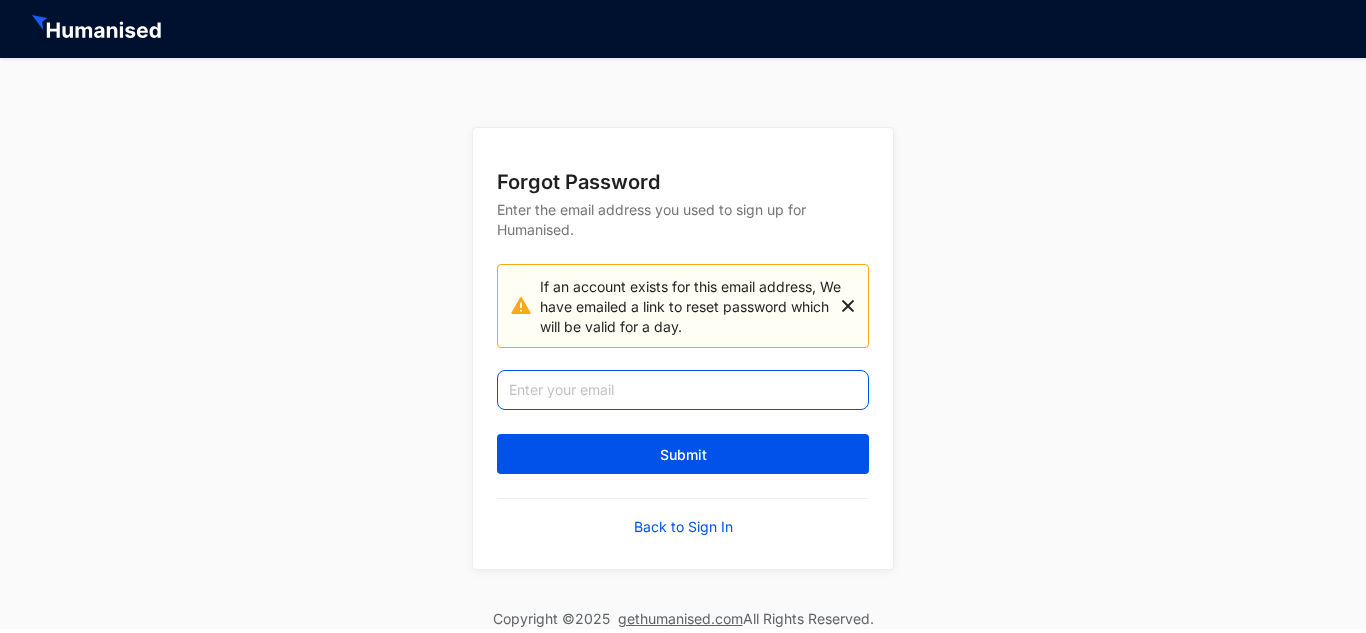 type on "[USERNAME]@[DOMAIN].com" 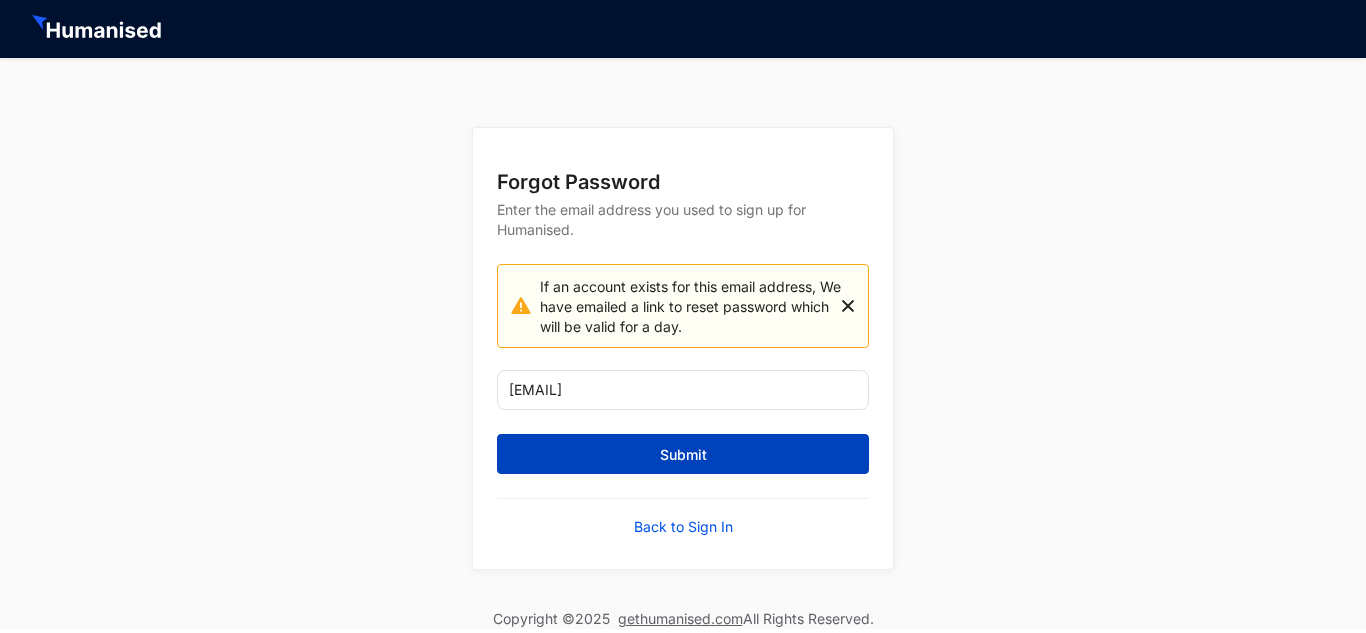 click on "Submit" at bounding box center [683, 454] 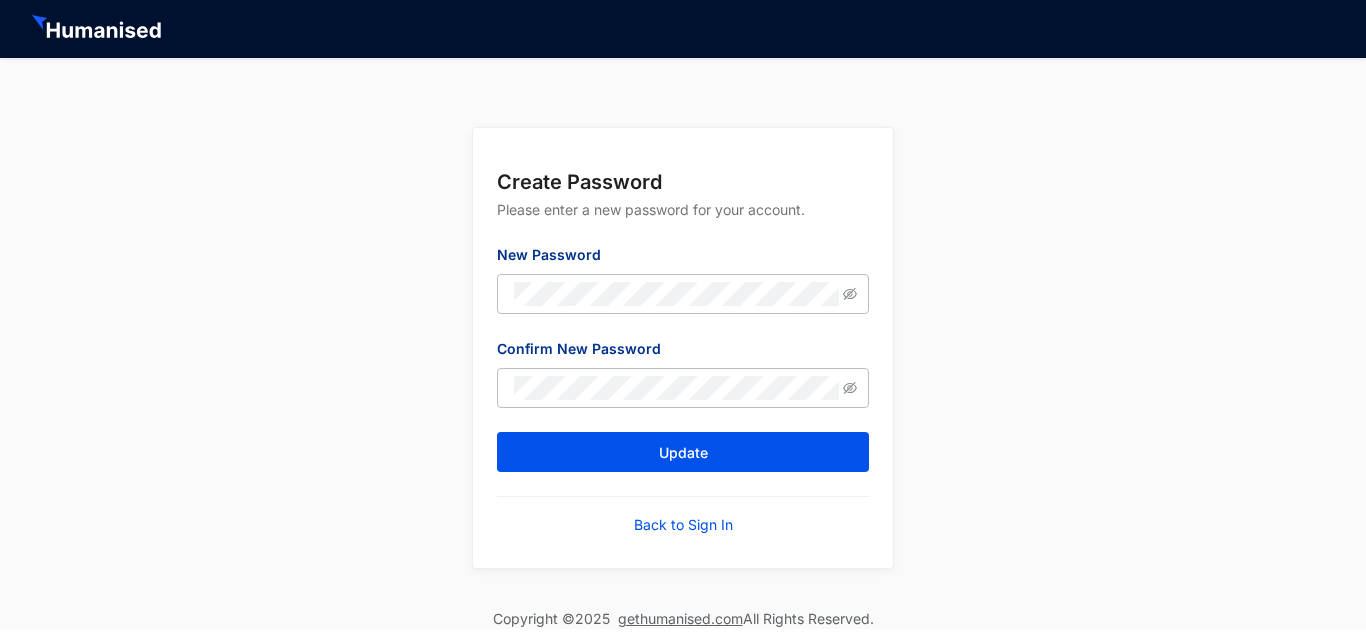 scroll, scrollTop: 0, scrollLeft: 0, axis: both 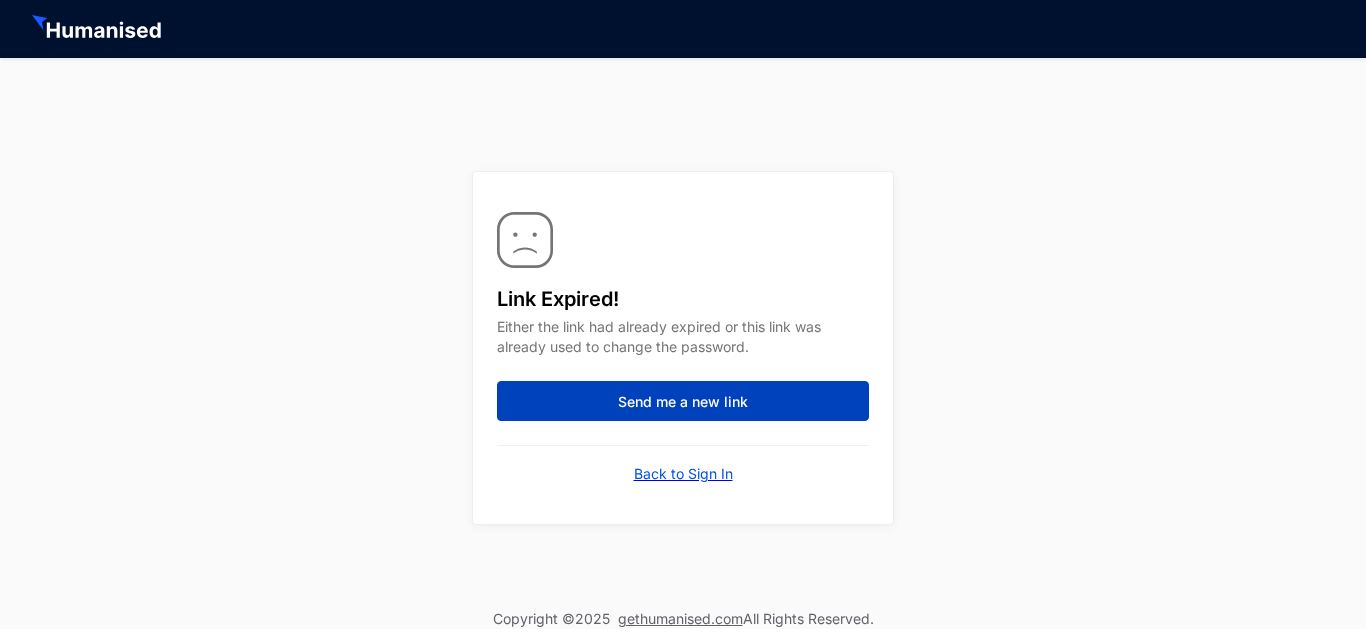 click on "Send me a new link" at bounding box center (683, 401) 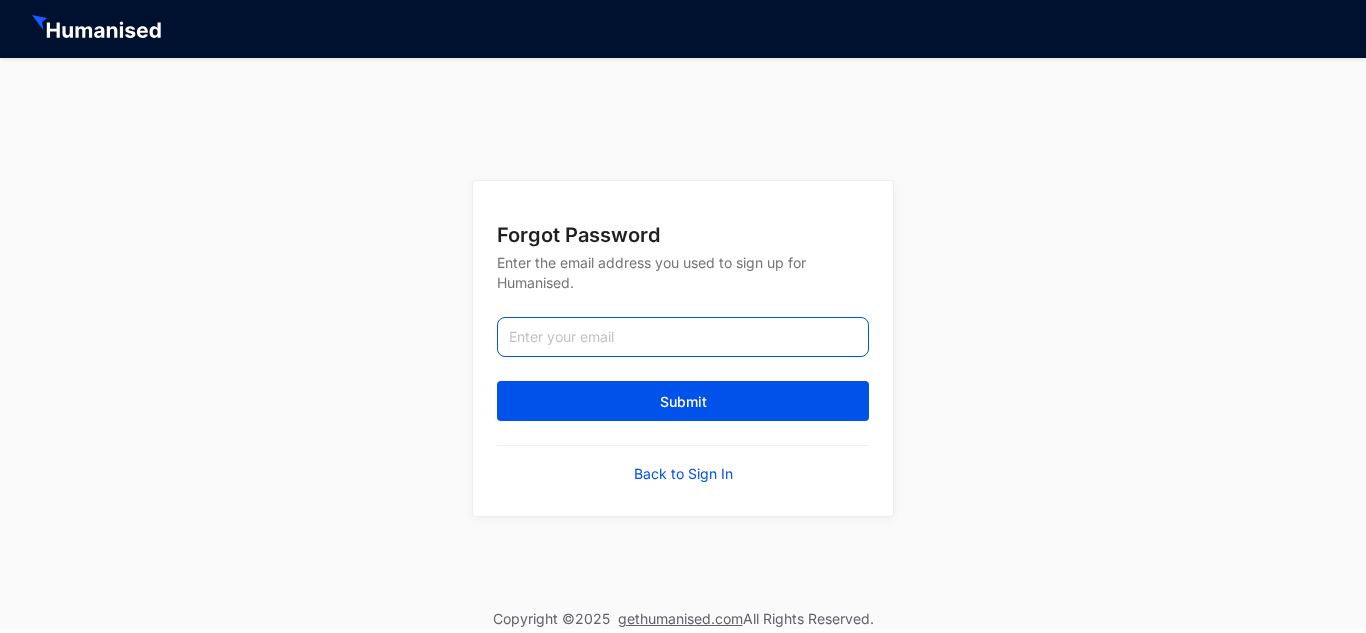 click at bounding box center [683, 337] 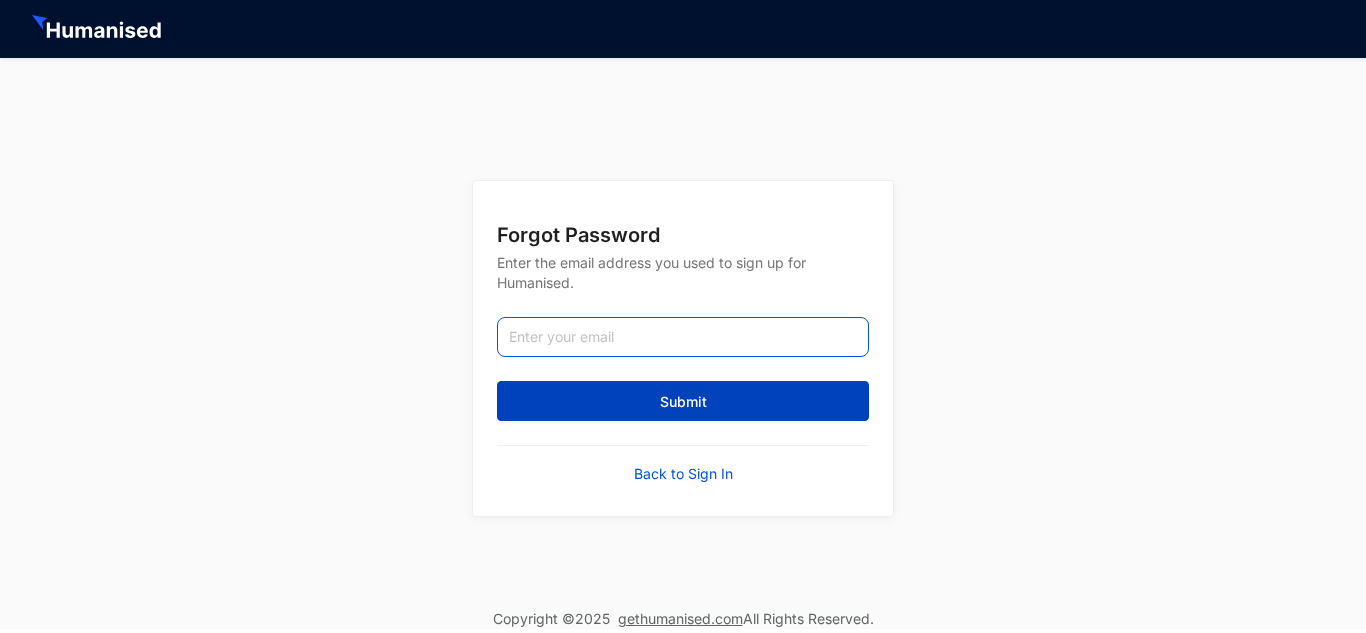 type on "[USERNAME]@[DOMAIN].com" 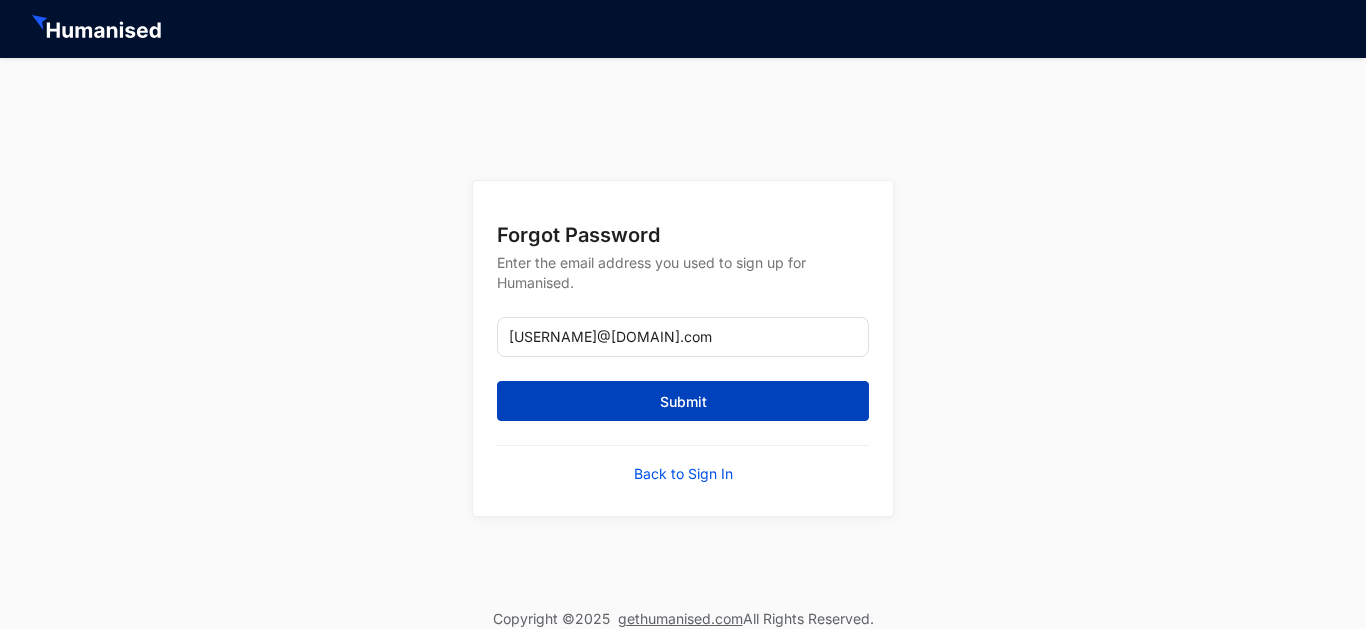 click on "Submit" at bounding box center (683, 402) 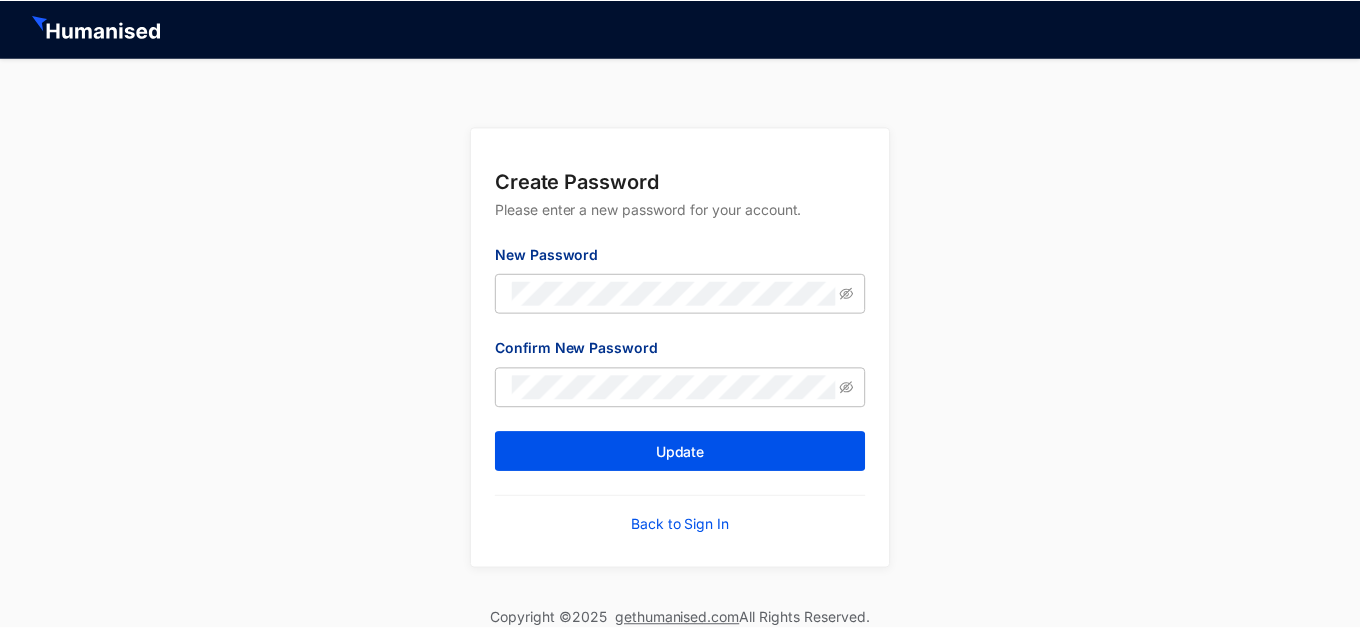 scroll, scrollTop: 0, scrollLeft: 0, axis: both 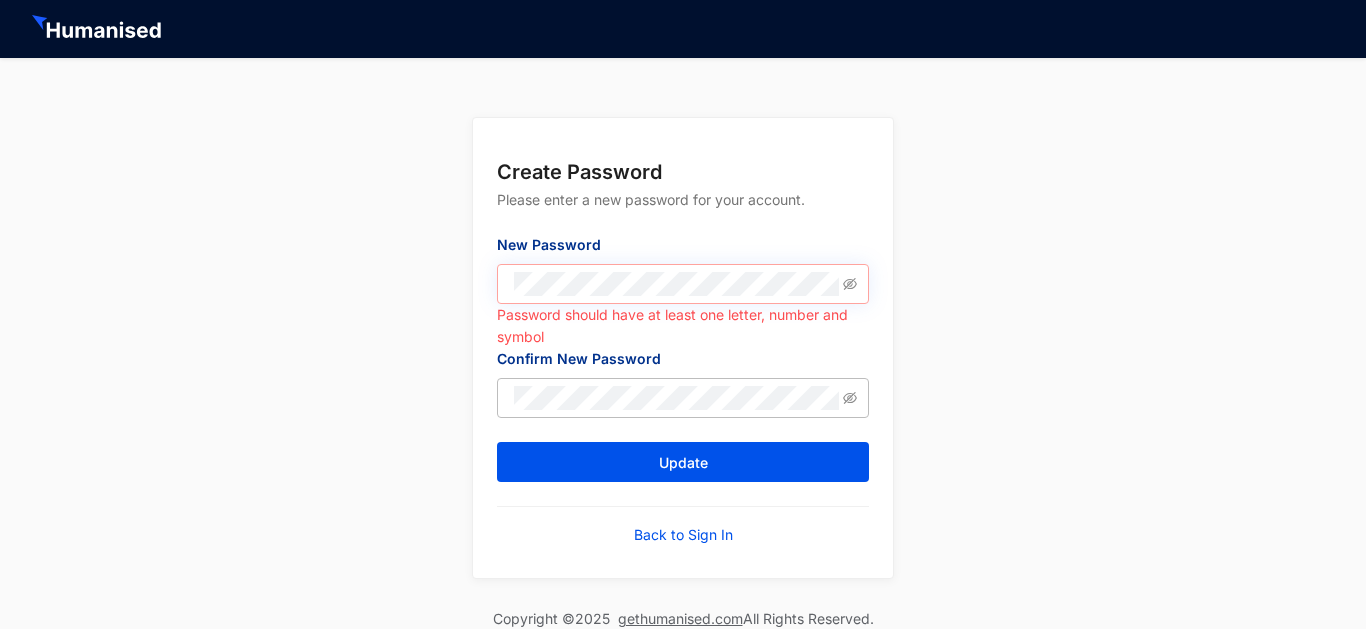 click at bounding box center [683, 284] 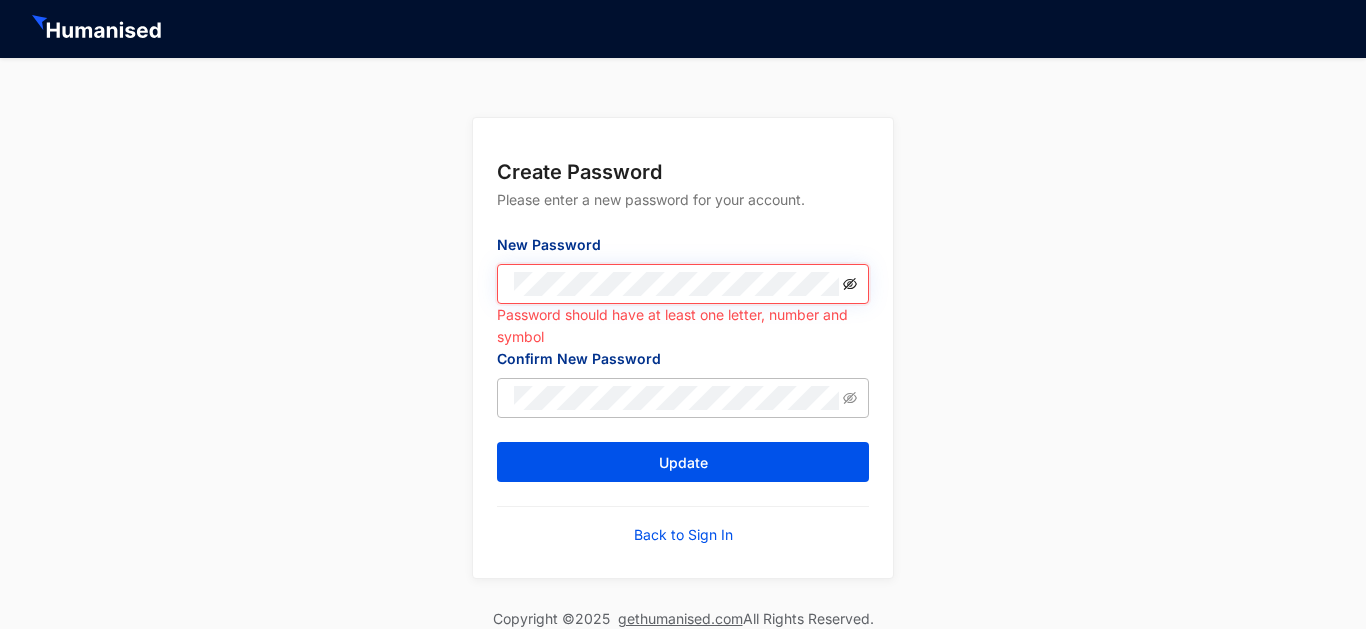 click 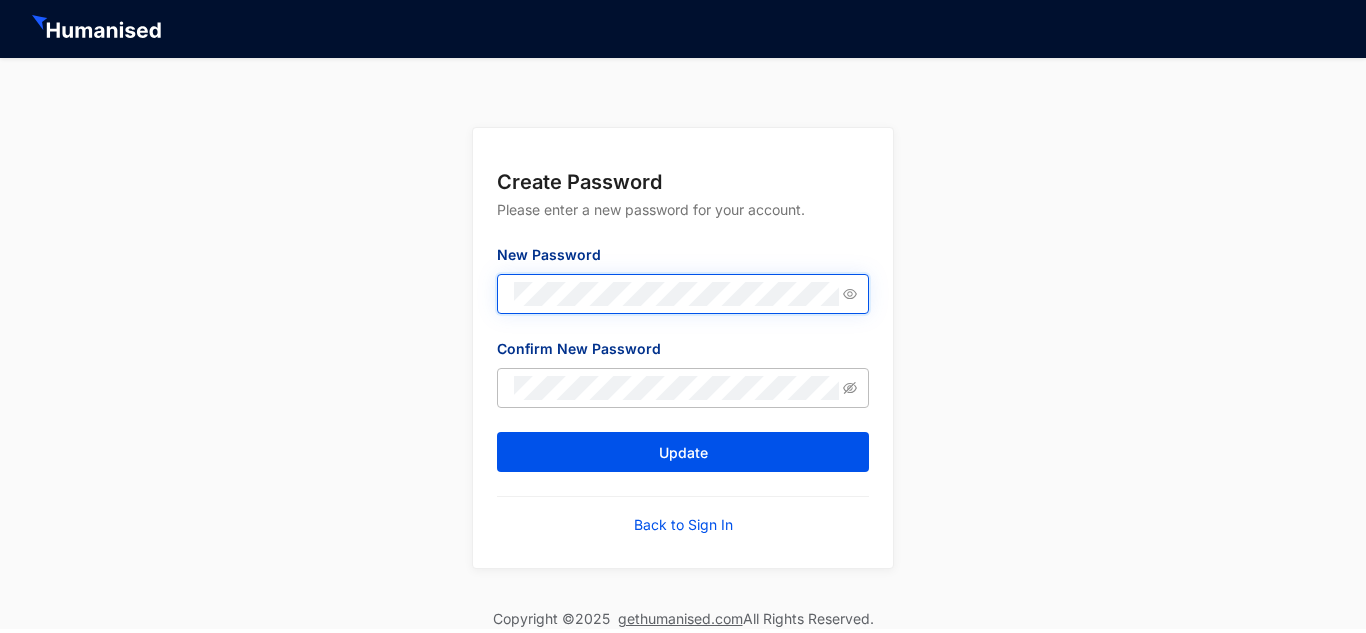 click at bounding box center (683, 294) 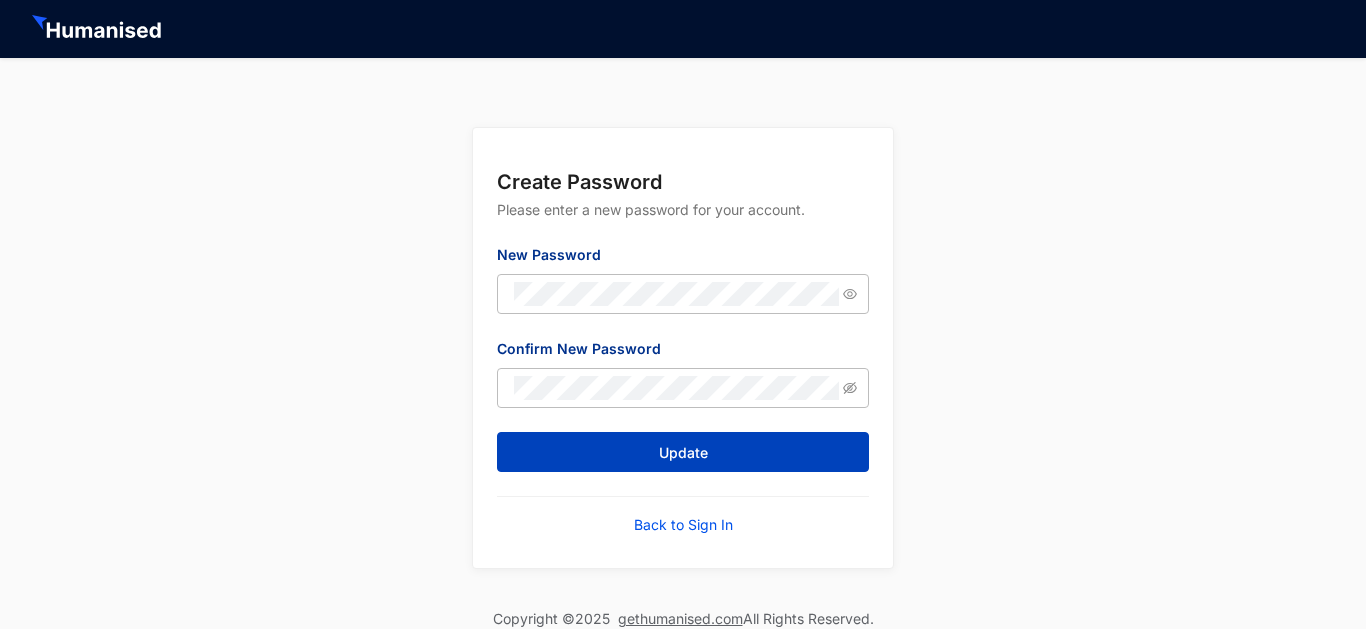 click on "Update" at bounding box center [683, 453] 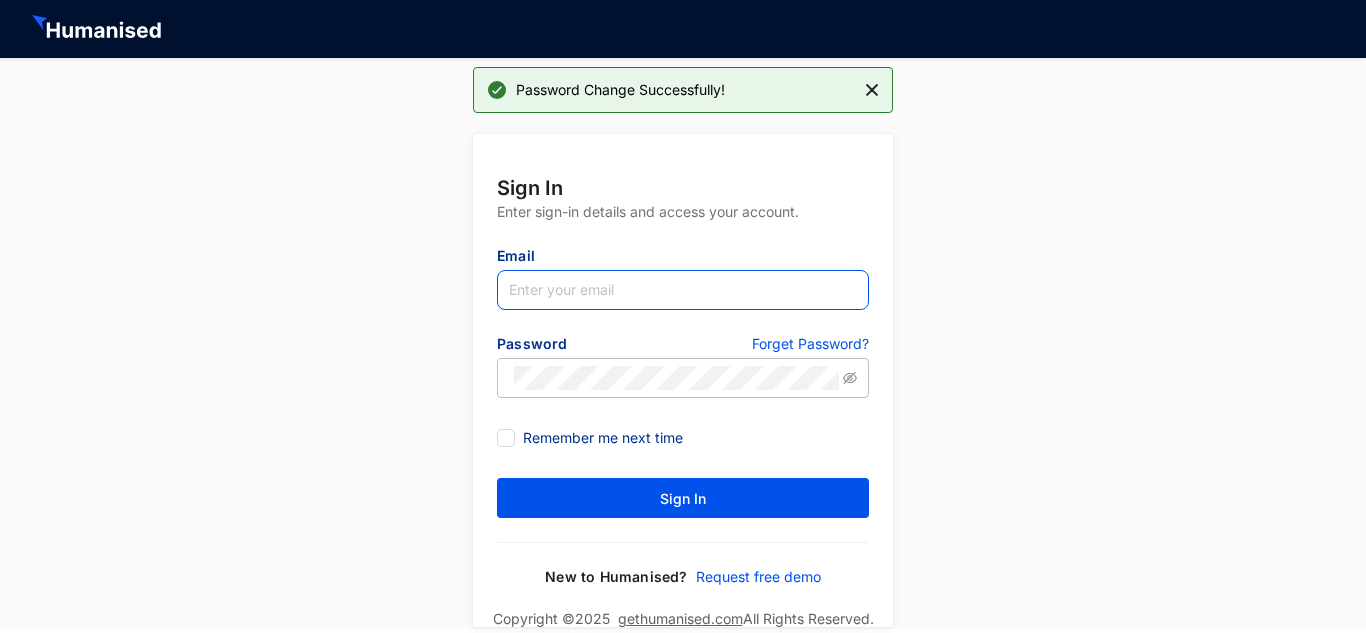 type on "[EMAIL]" 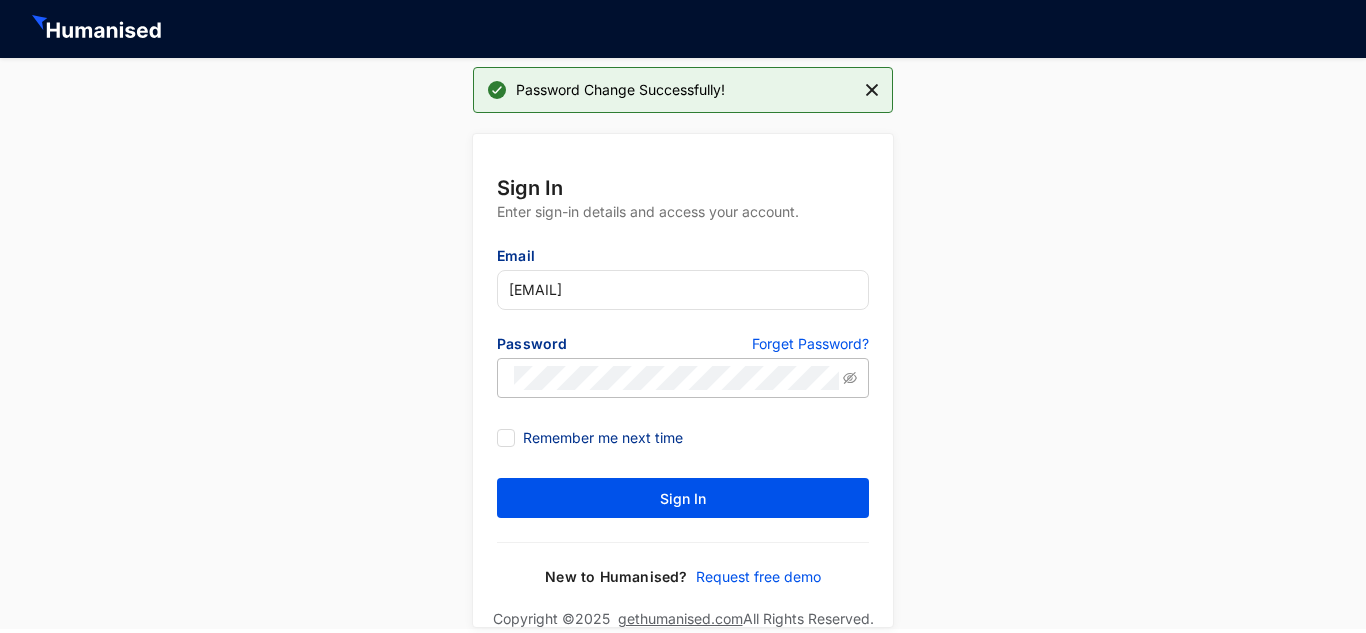 click on "Email [EMAIL] Password Forget Password? Remember me next time Sign In New to Humanised? Request free demo" at bounding box center (683, 380) 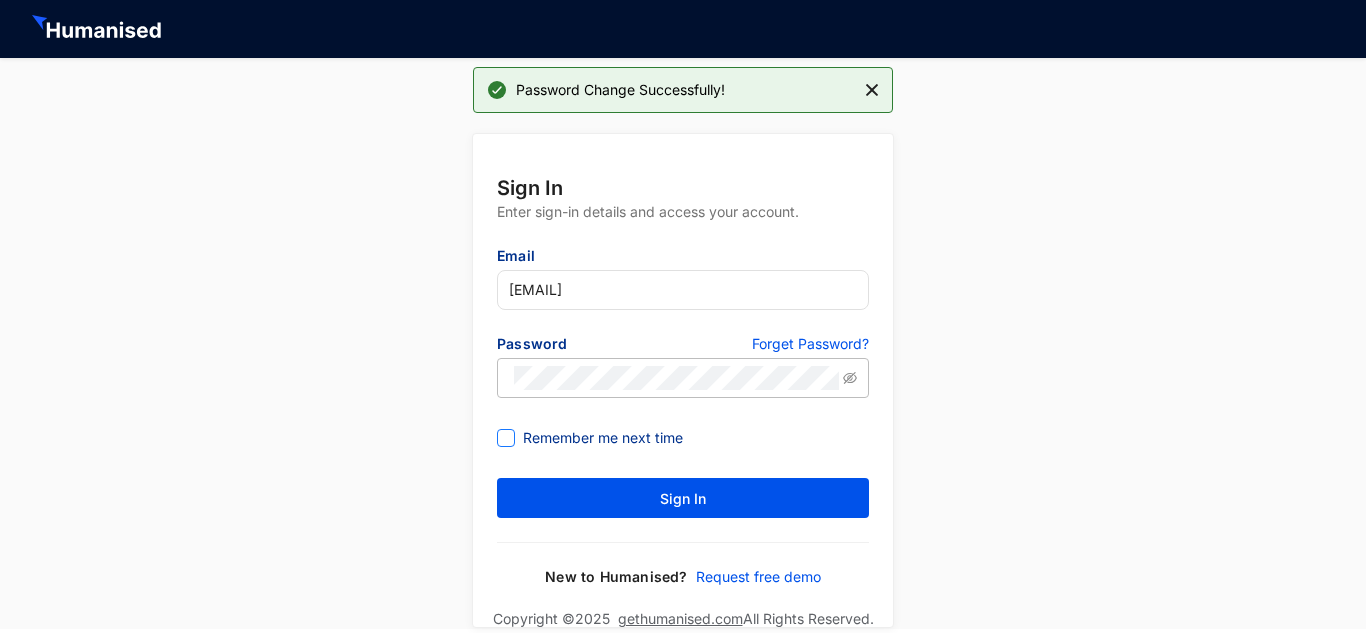 click on "Remember me next time" at bounding box center (603, 438) 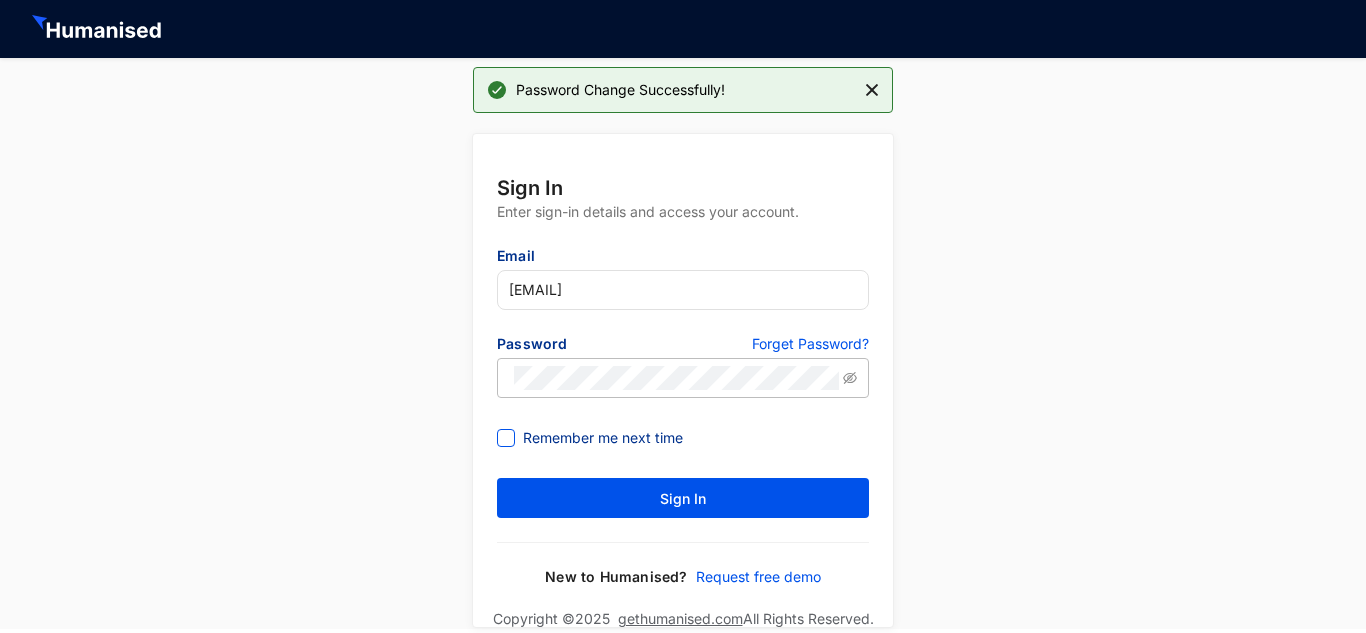 click on "Remember me next time" at bounding box center (504, 436) 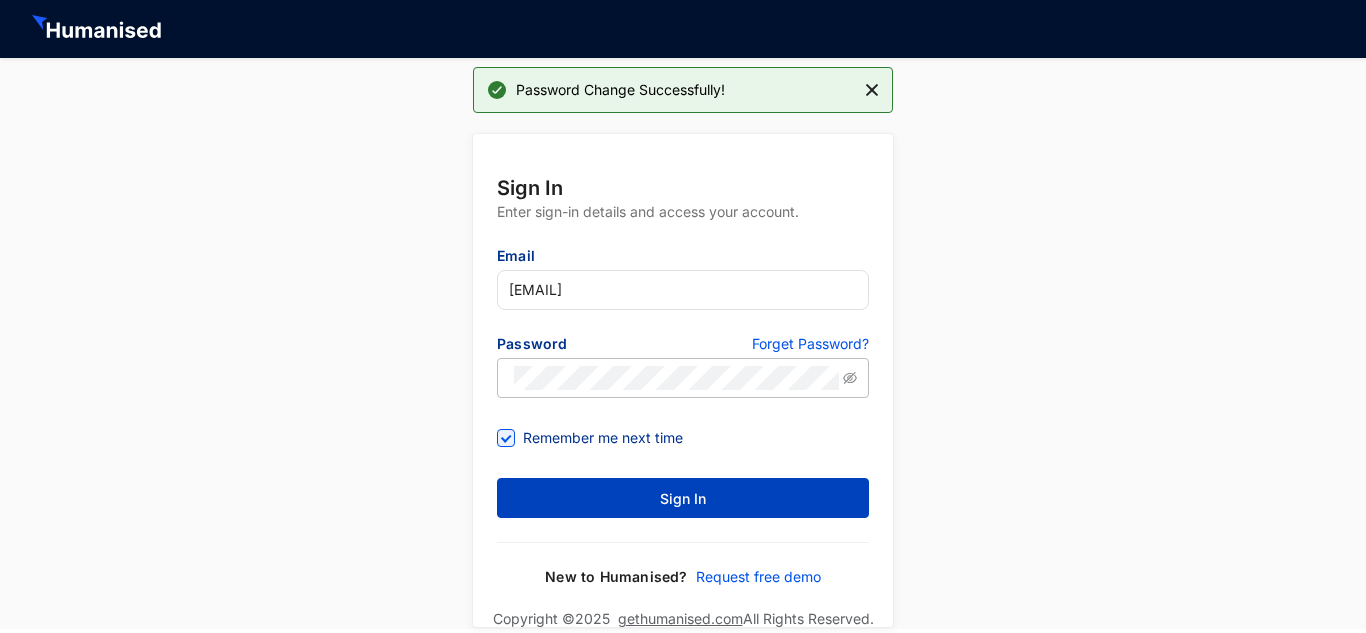 click on "Sign In" at bounding box center [683, 499] 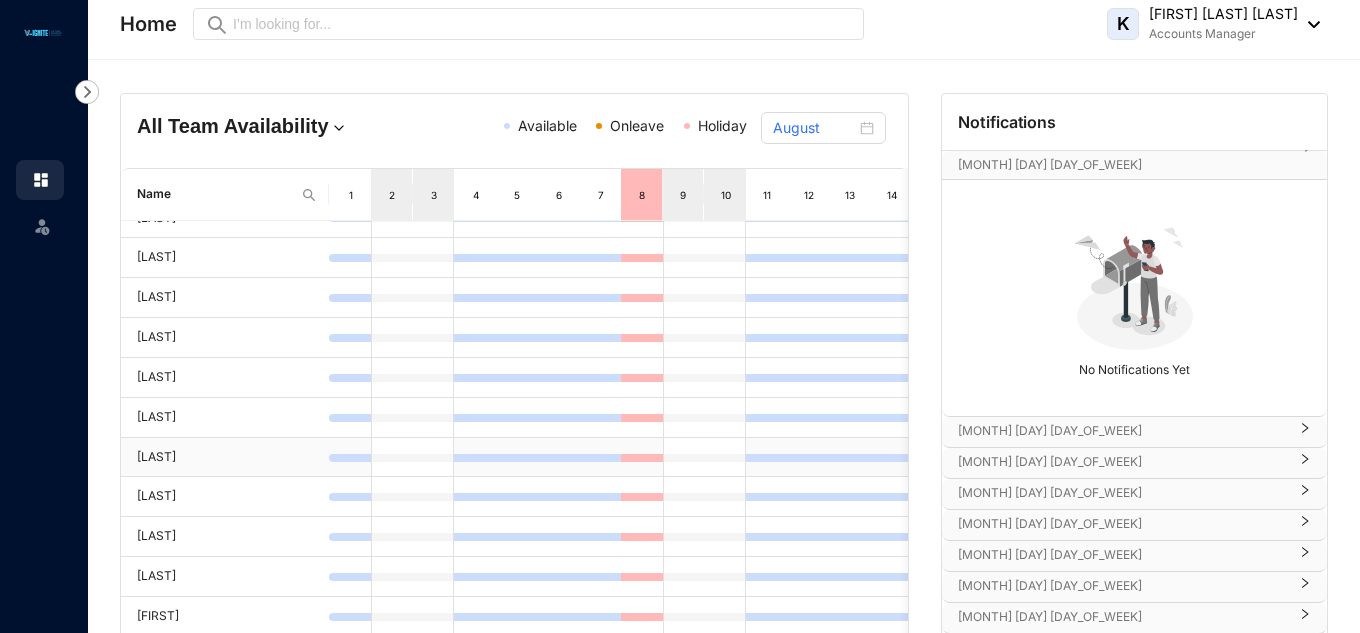scroll, scrollTop: 162, scrollLeft: 0, axis: vertical 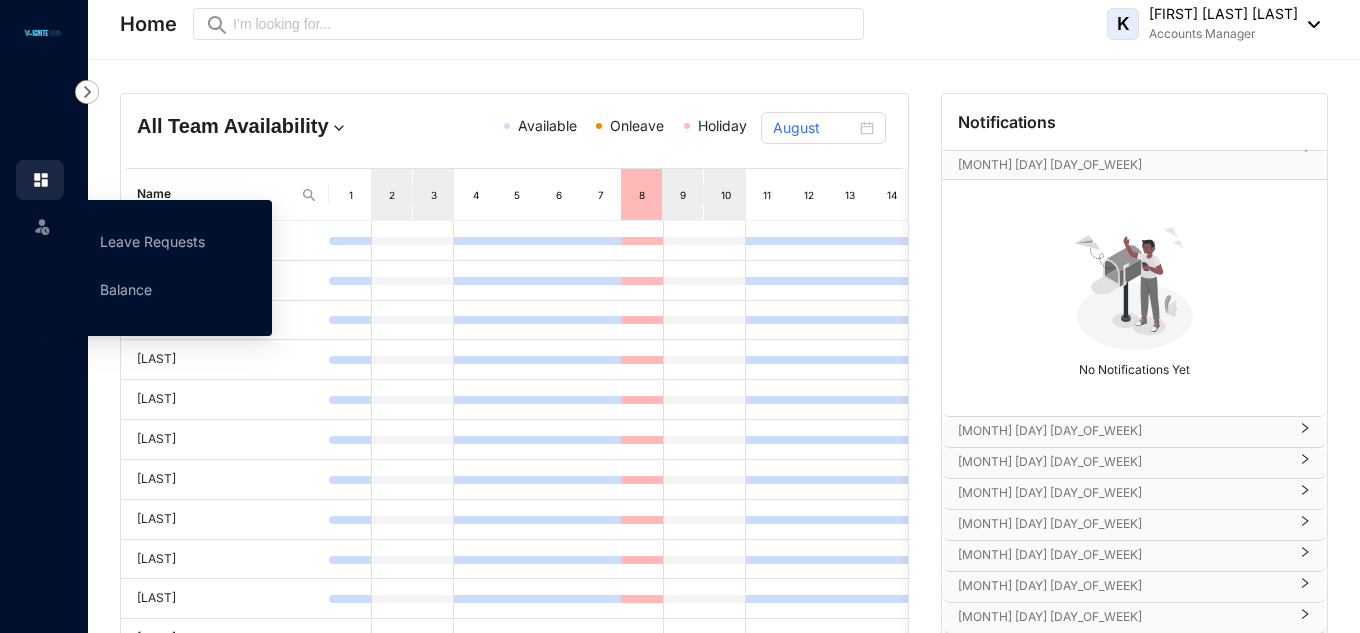 click at bounding box center (42, 224) 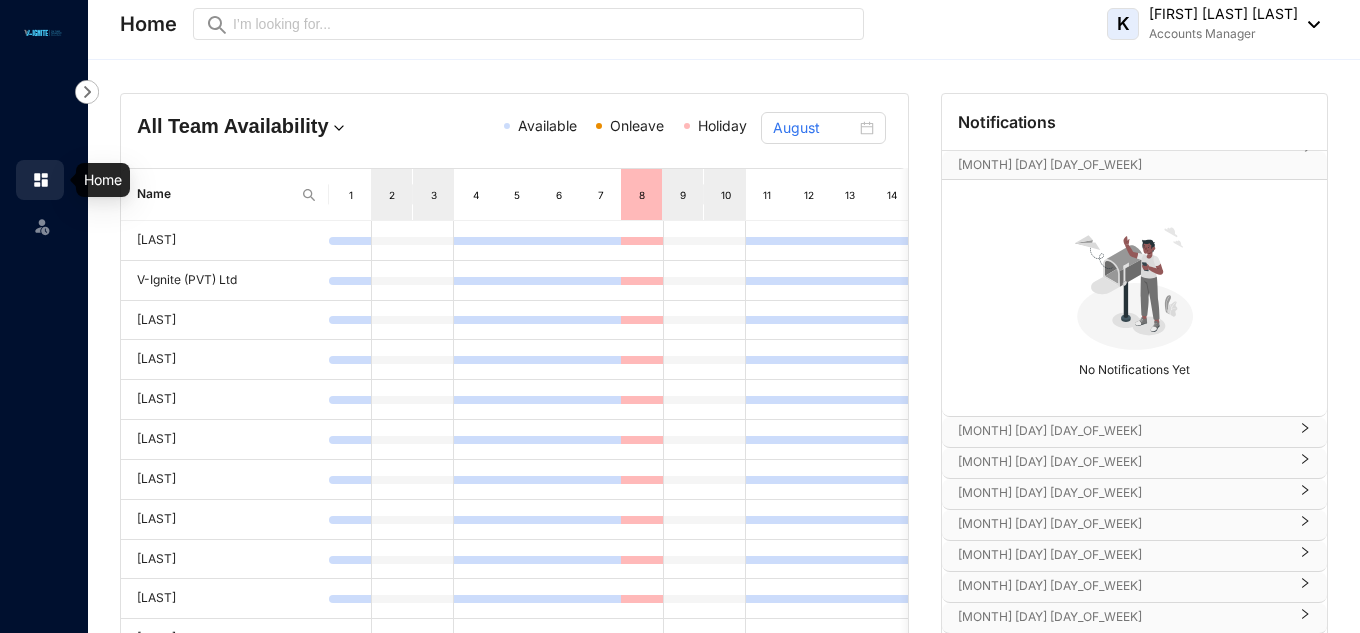 click at bounding box center [57, 180] 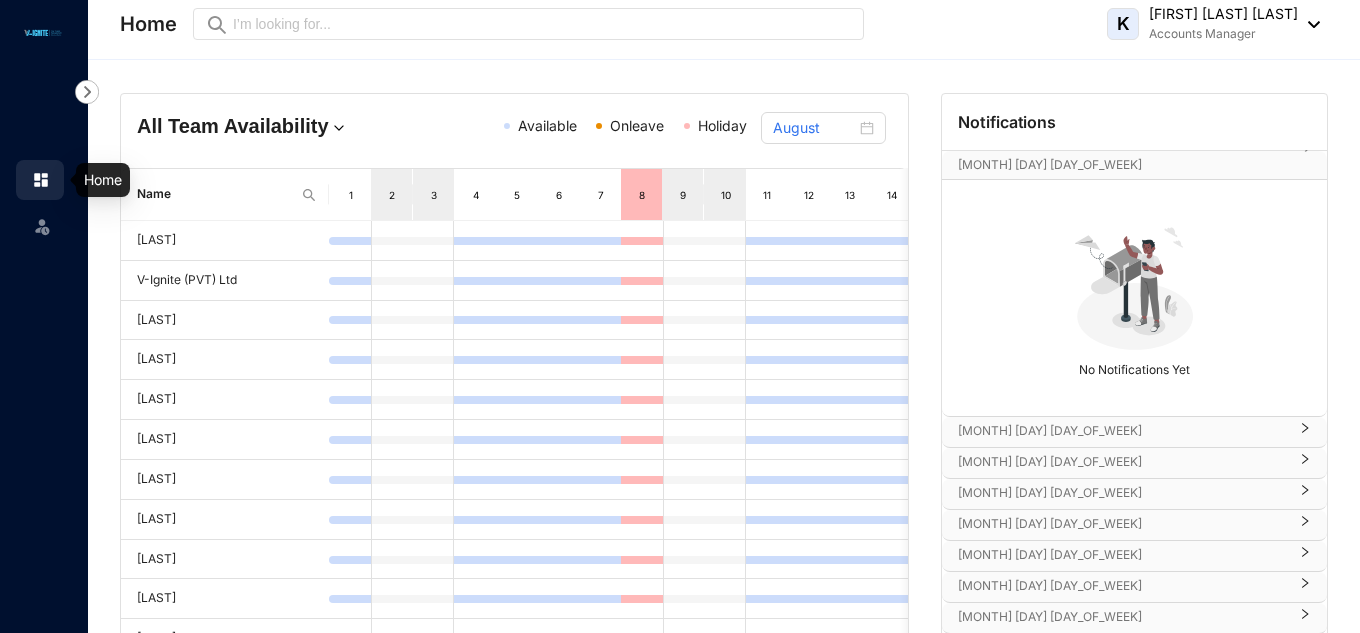 click at bounding box center (57, 180) 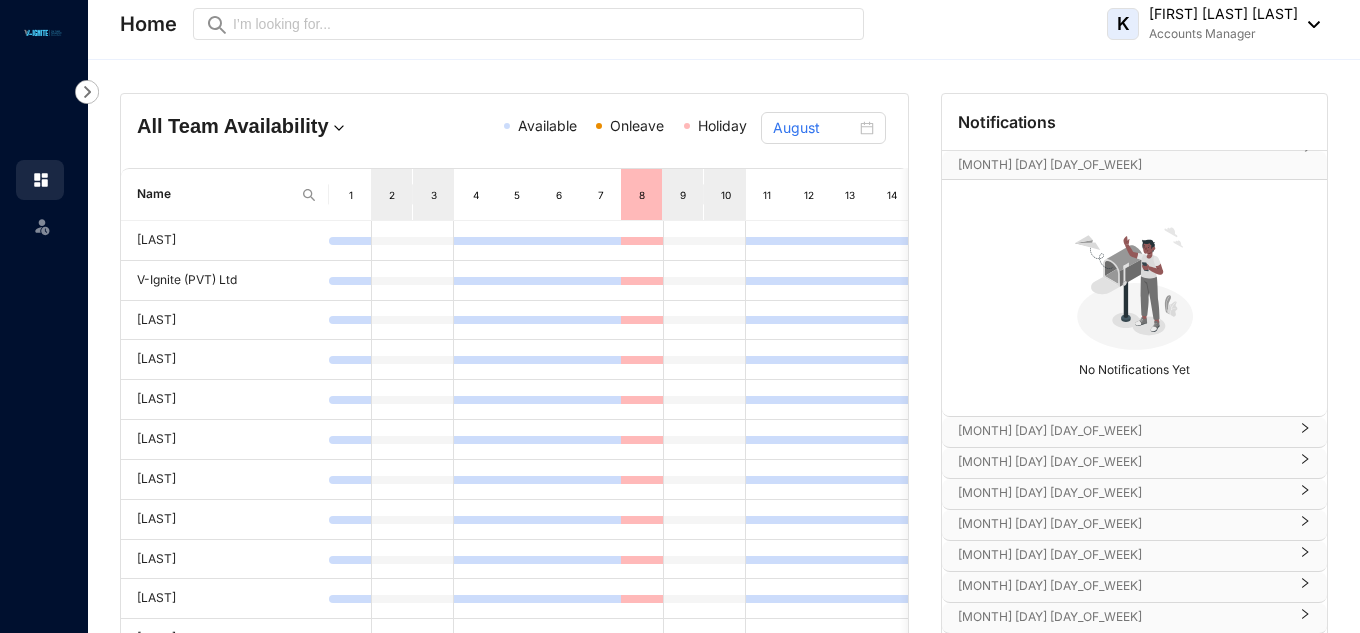 click at bounding box center [87, 92] 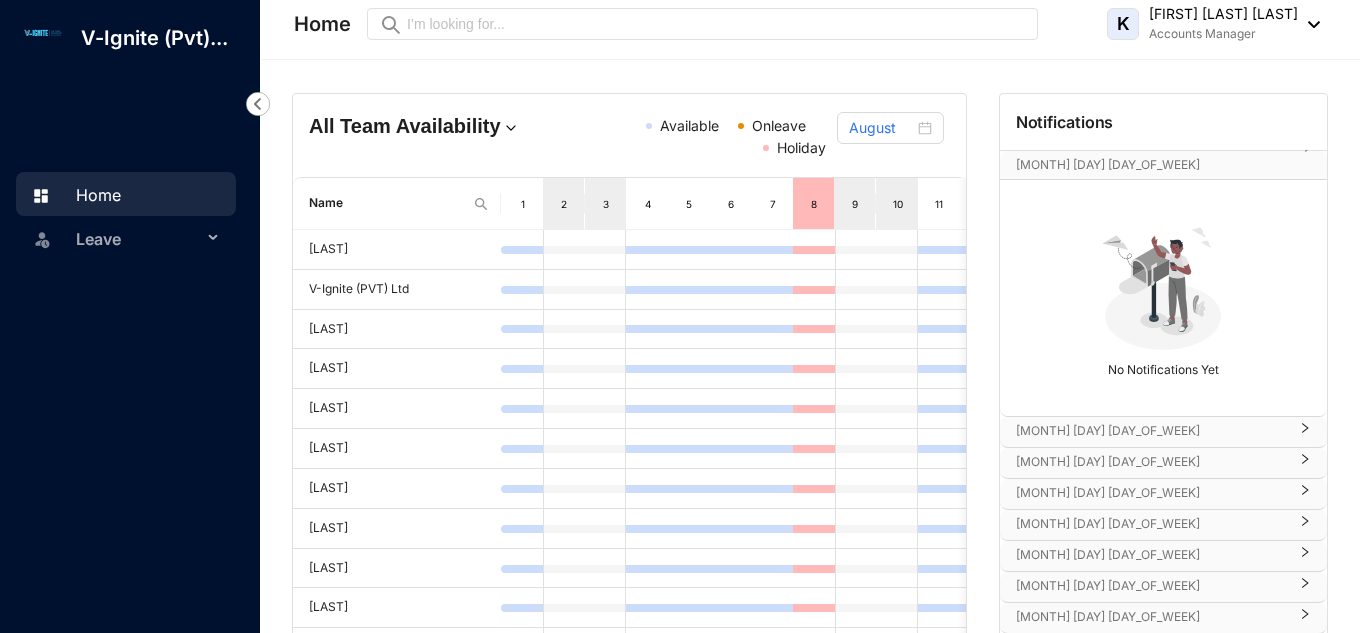 click on "Home" at bounding box center [73, 195] 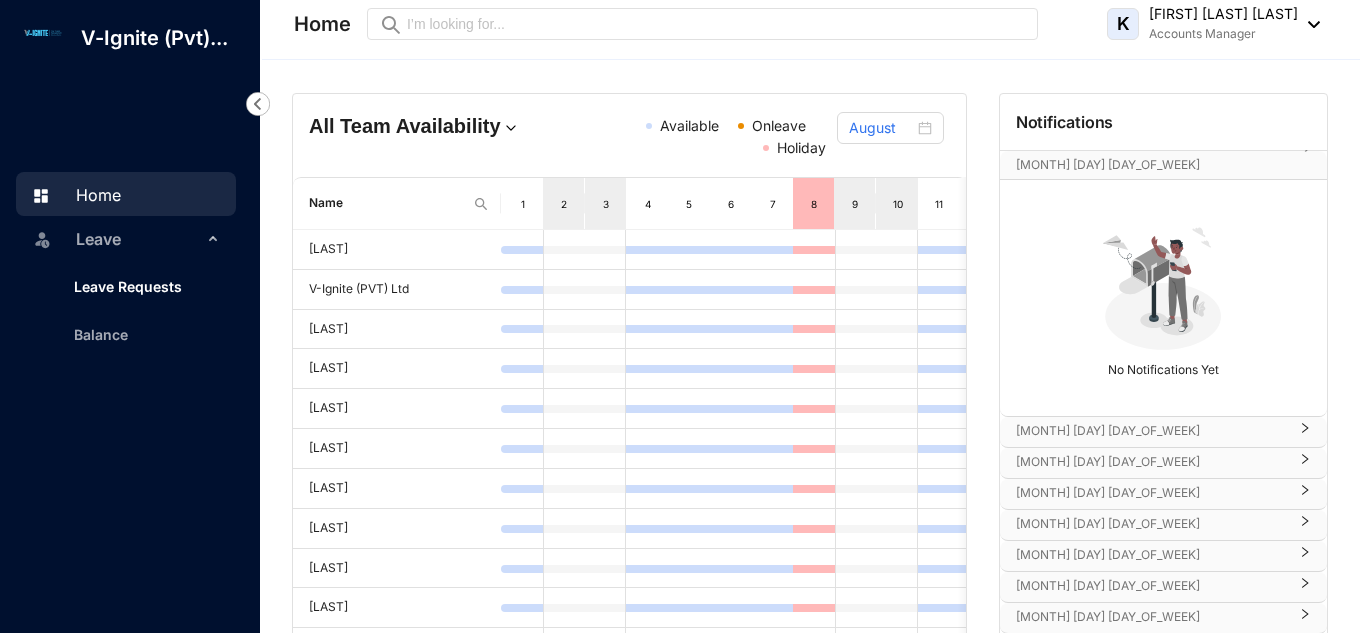 click on "Leave Requests" at bounding box center [120, 286] 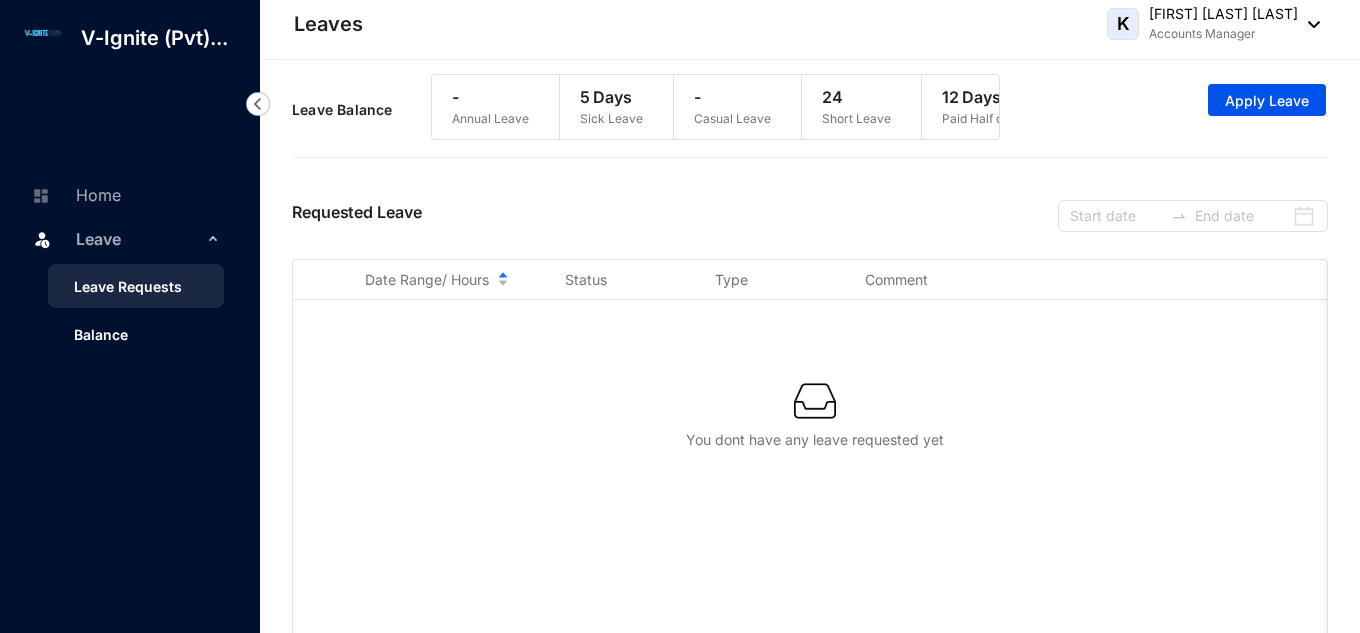 click on "Balance" at bounding box center (93, 334) 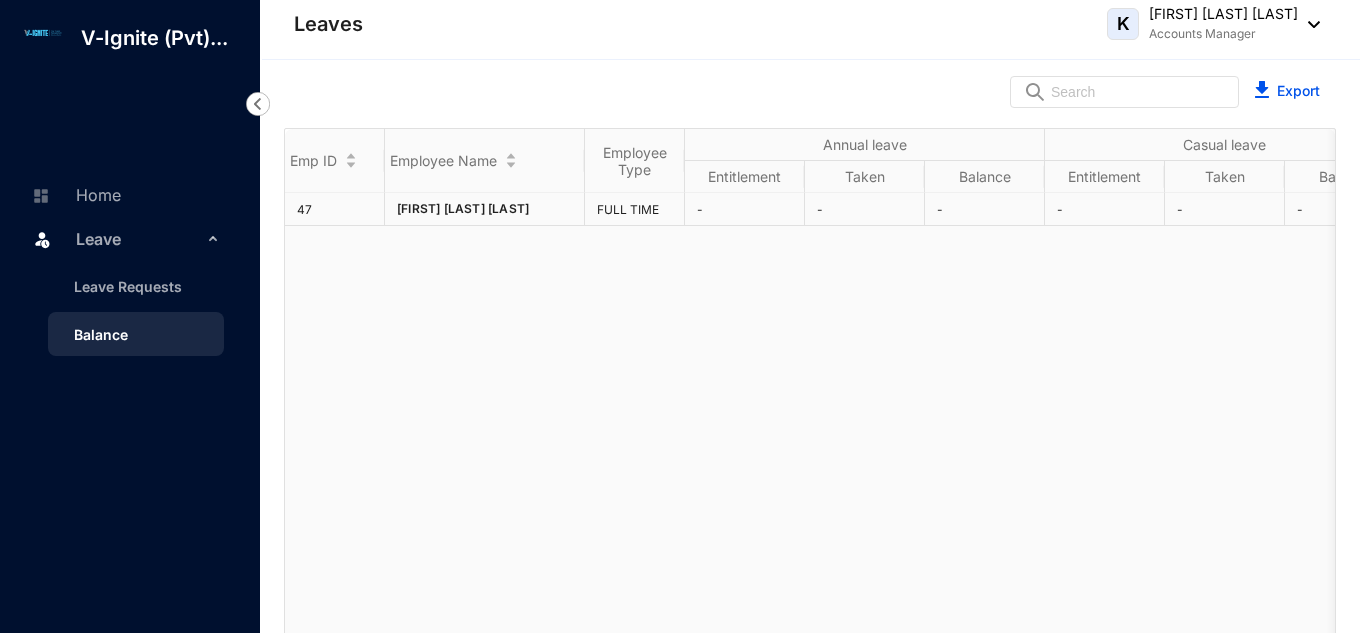 click on "-" at bounding box center [745, 209] 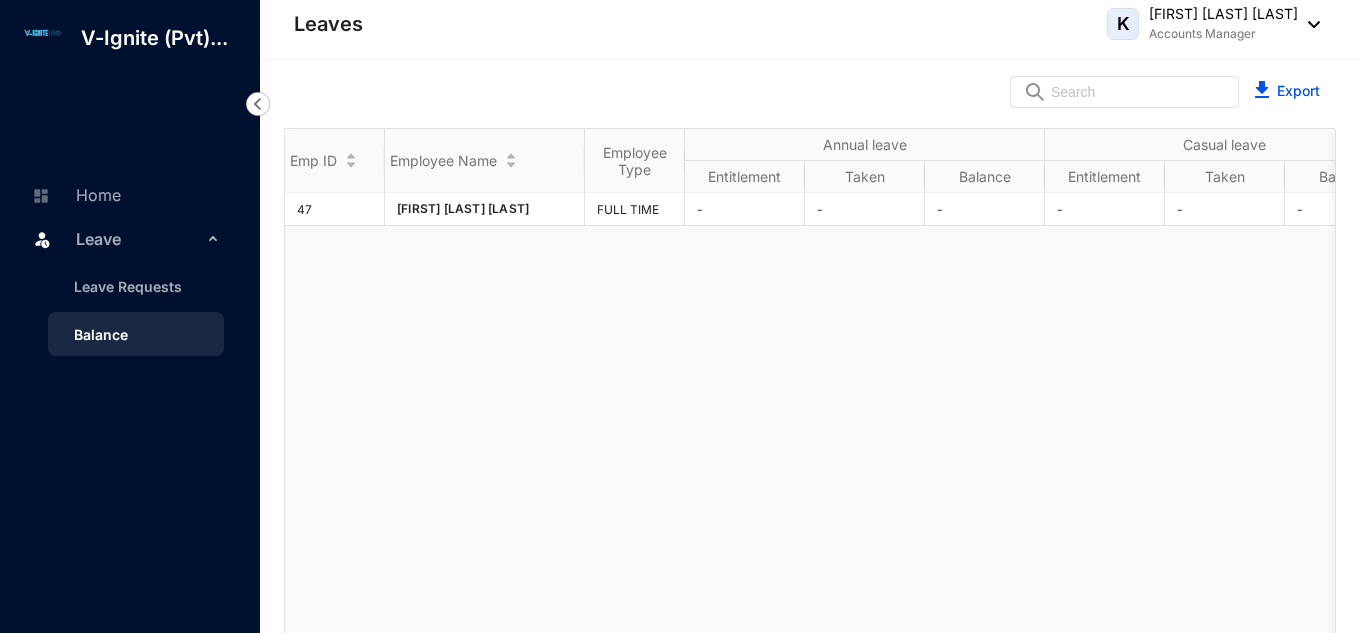 click on "Taken" at bounding box center [865, 177] 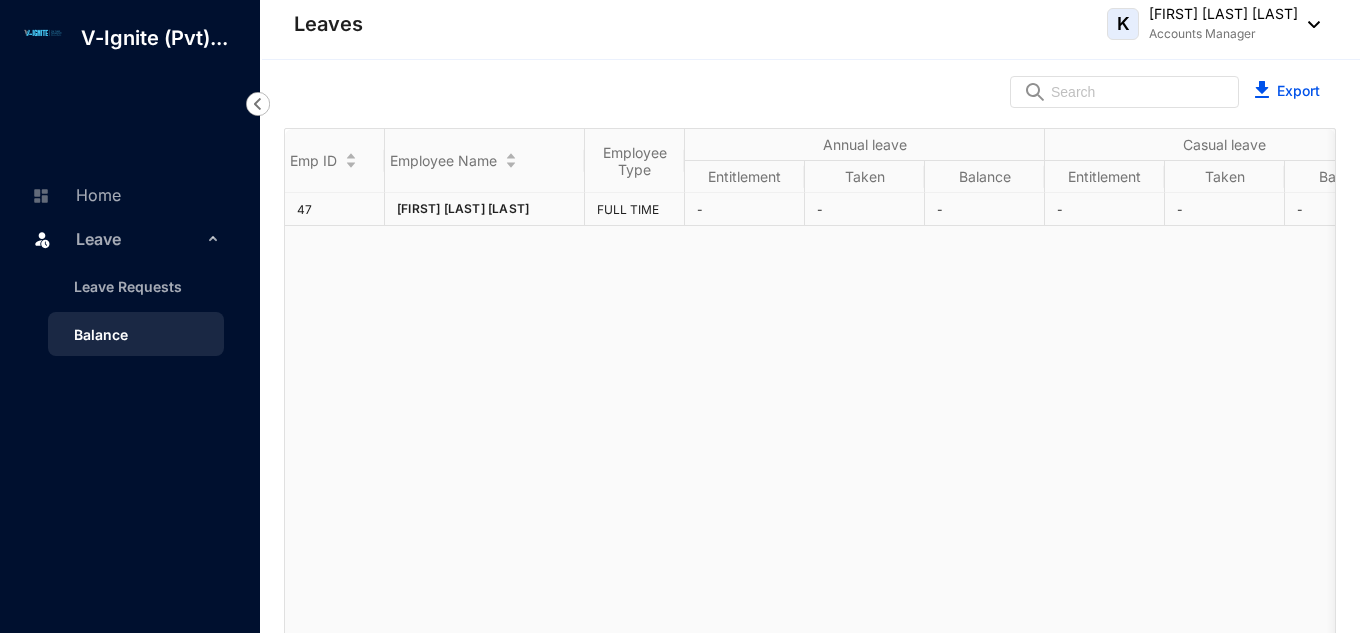 click on "-" at bounding box center (865, 209) 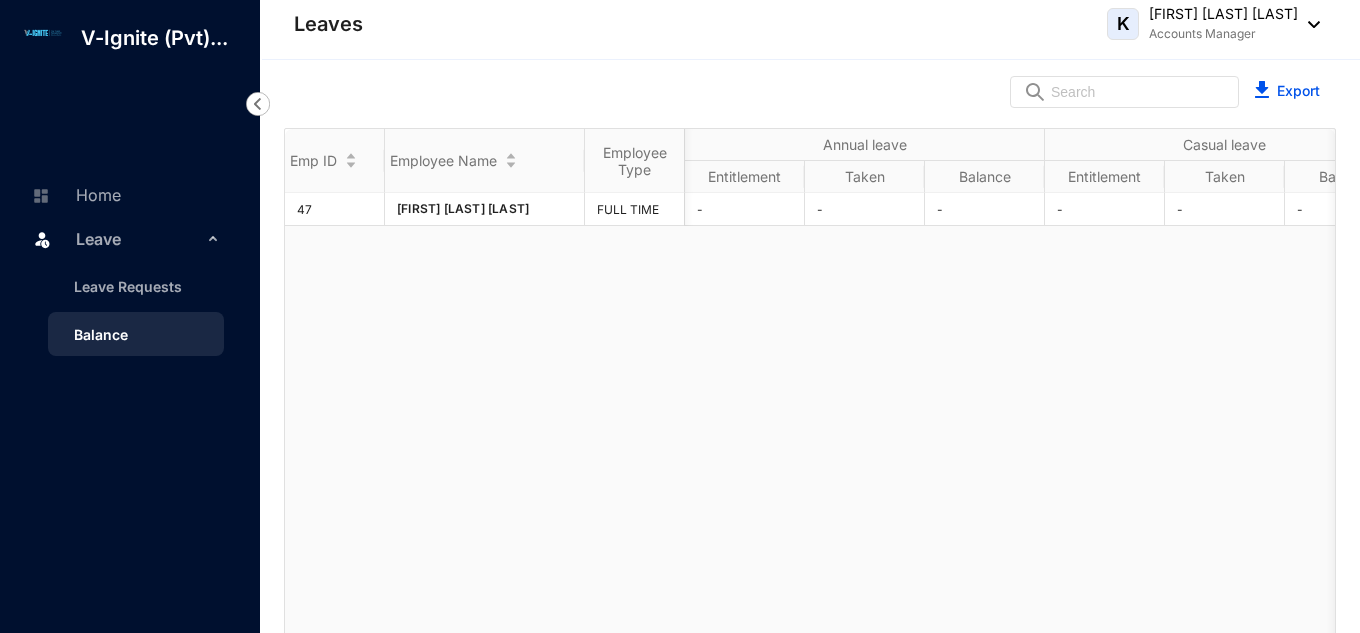 scroll, scrollTop: 0, scrollLeft: 230, axis: horizontal 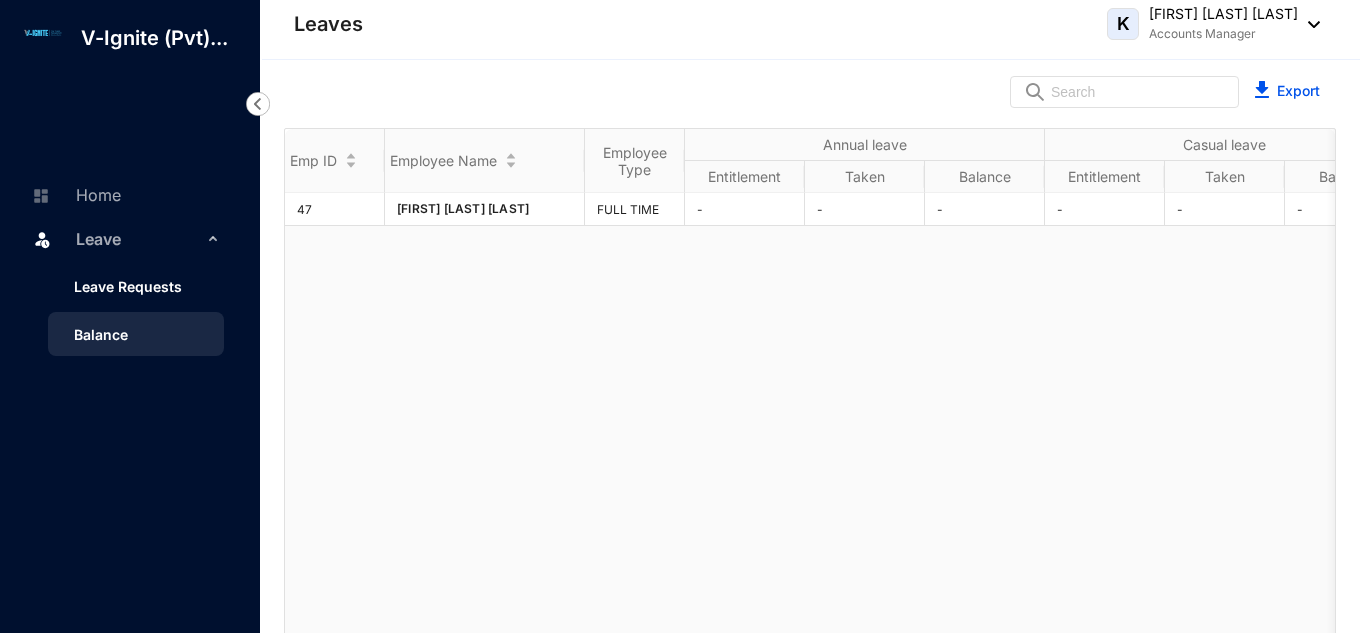 click on "Leave Requests" at bounding box center [120, 286] 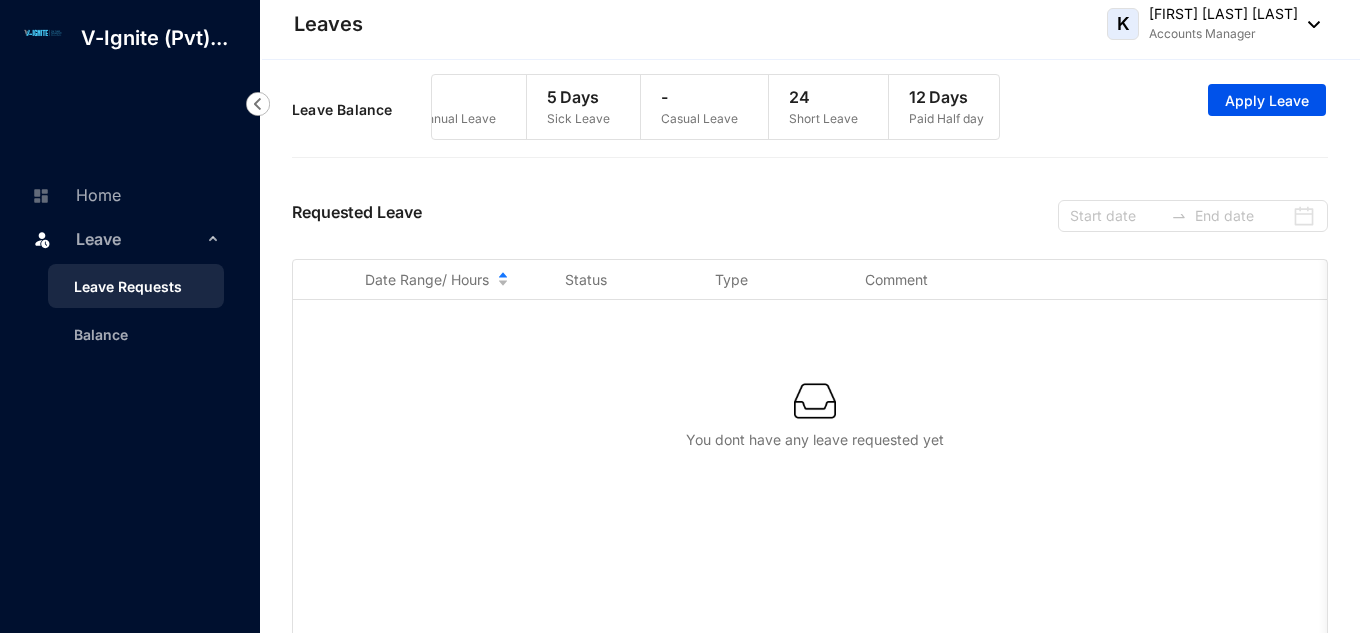 click on "[FIRST] [FIRST] [LAST] [OCCUPATION]" at bounding box center (1213, 24) 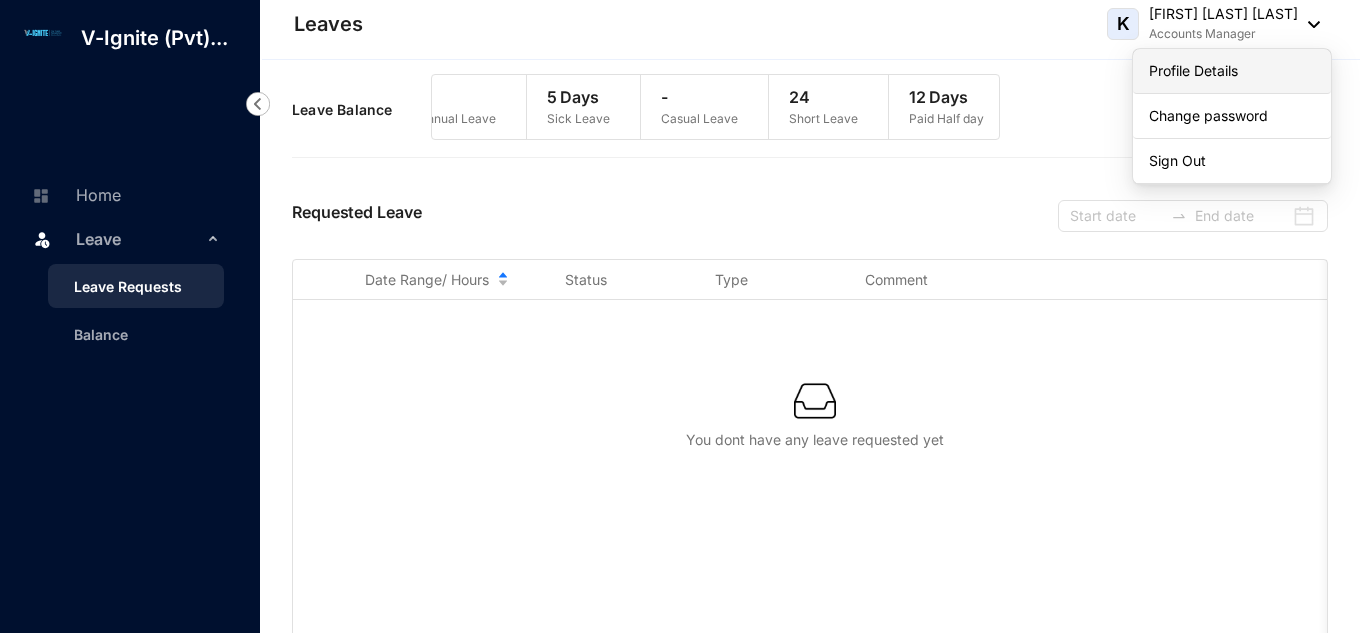 click on "Profile Details" at bounding box center (1232, 71) 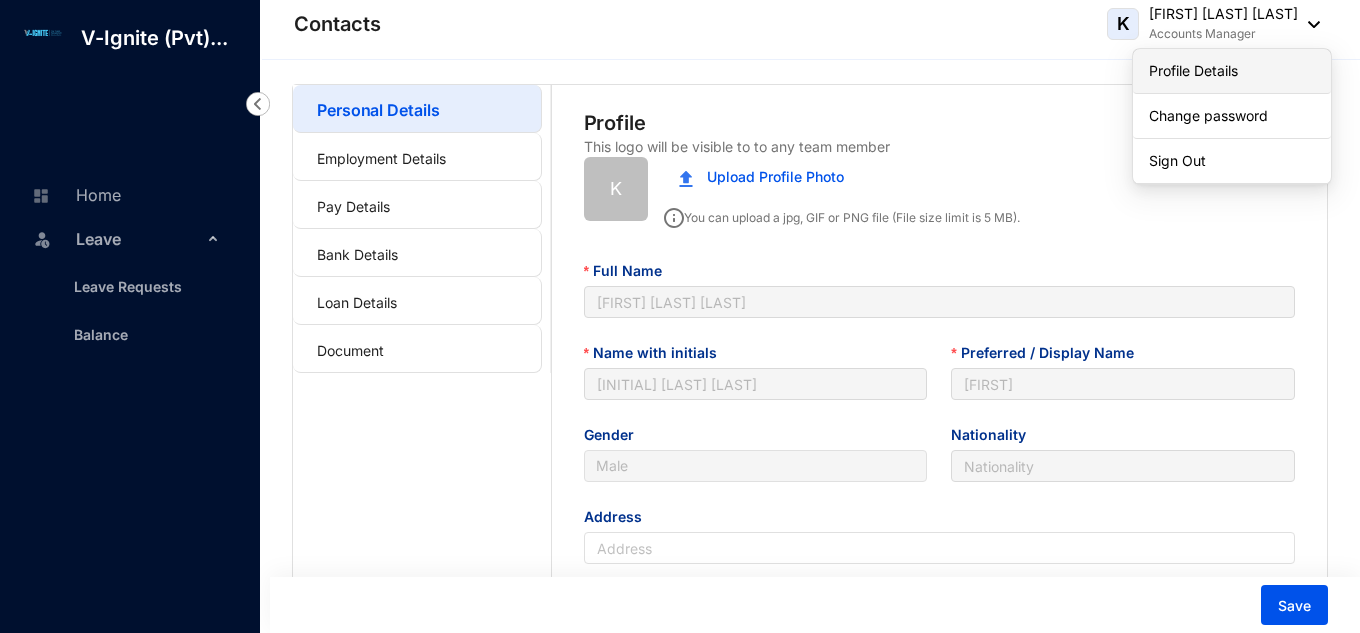 type on "[DATE]" 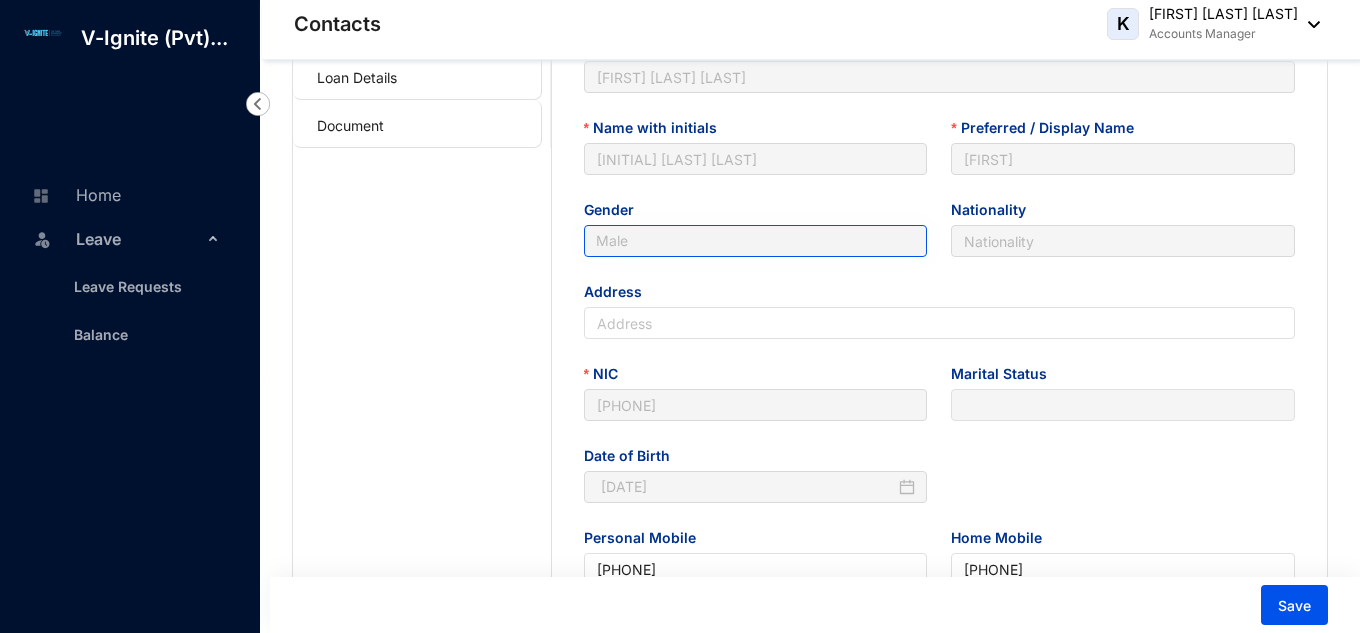 click on "Male" at bounding box center [756, 241] 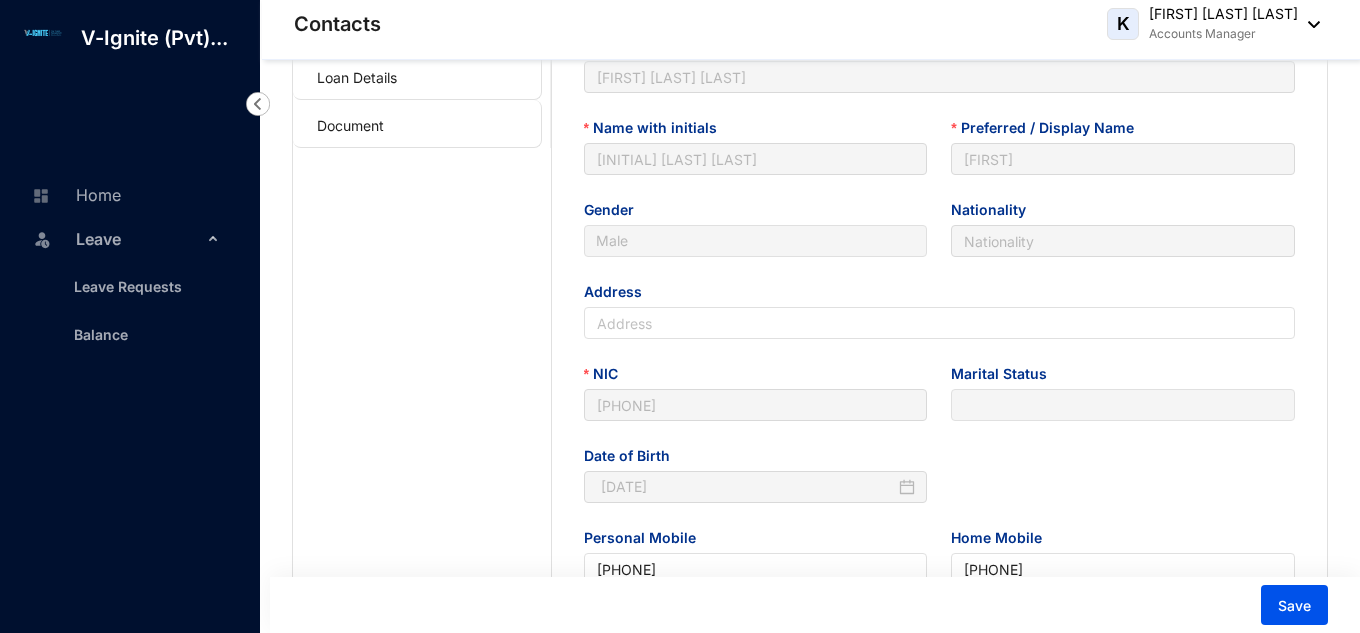 click on "Personal Details Employment Details Pay Details Bank Details Loan Details Document" at bounding box center [422, 397] 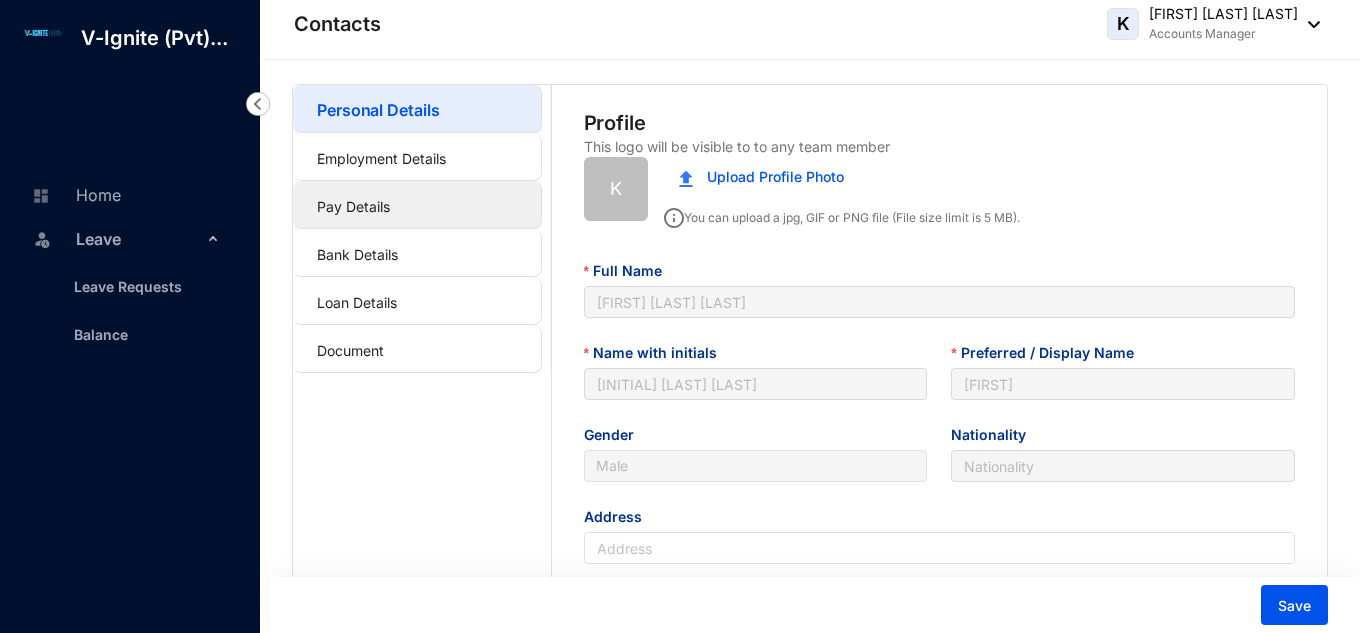 click on "Pay Details" at bounding box center [353, 206] 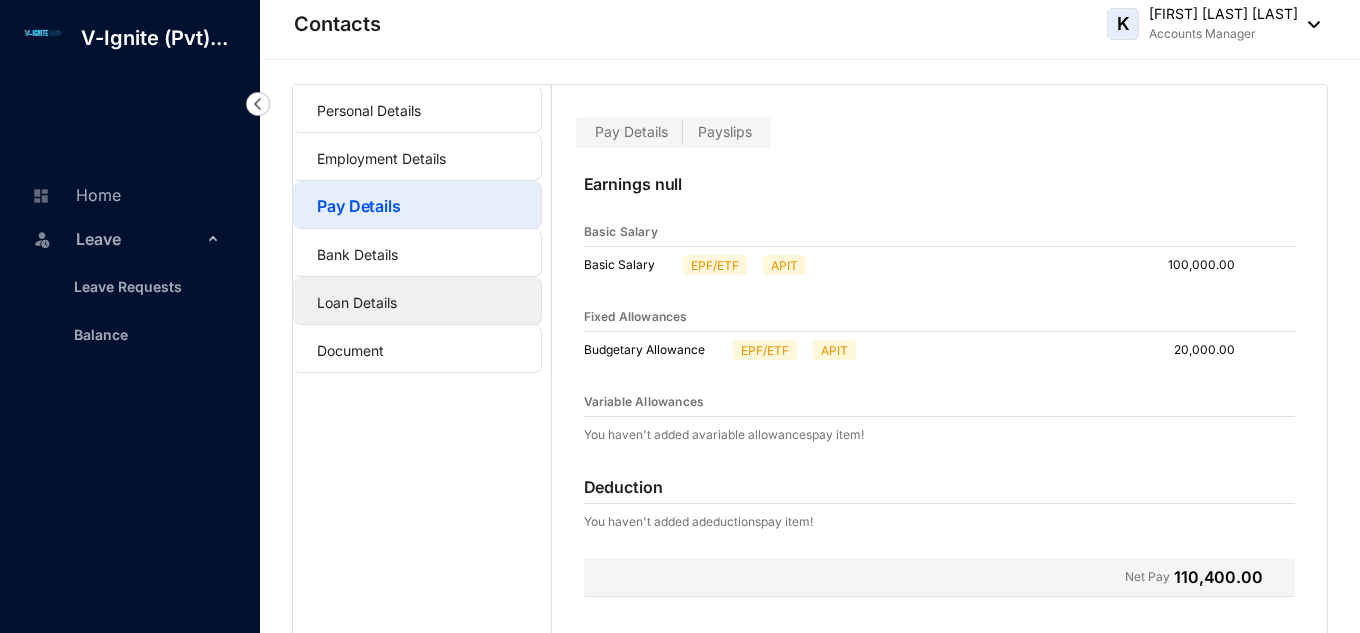 click on "Loan Details" at bounding box center [357, 302] 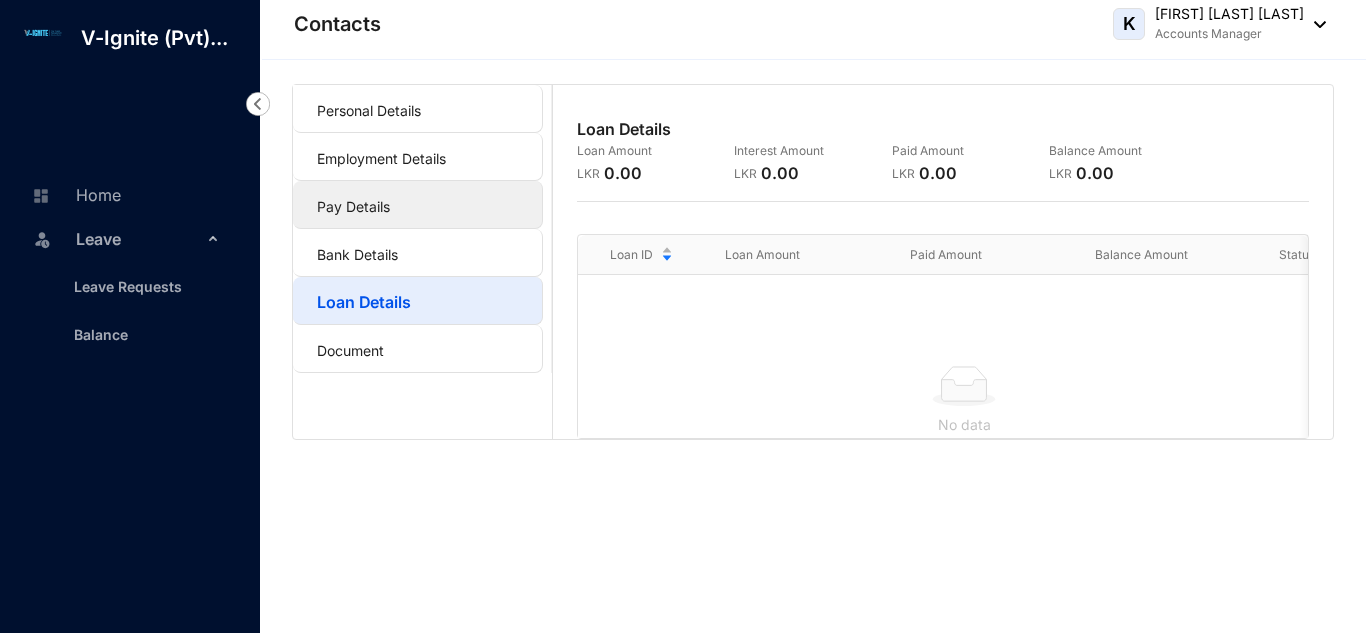 click on "Pay Details" at bounding box center (353, 206) 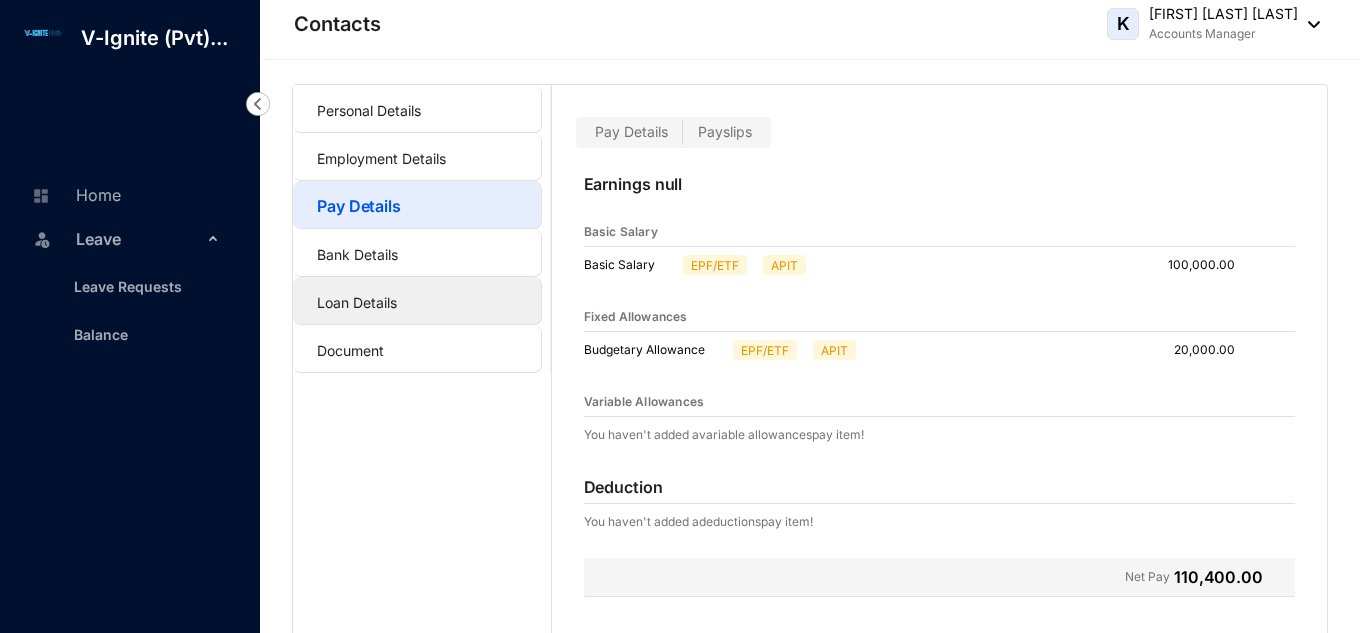 click on "Loan Details" at bounding box center (357, 302) 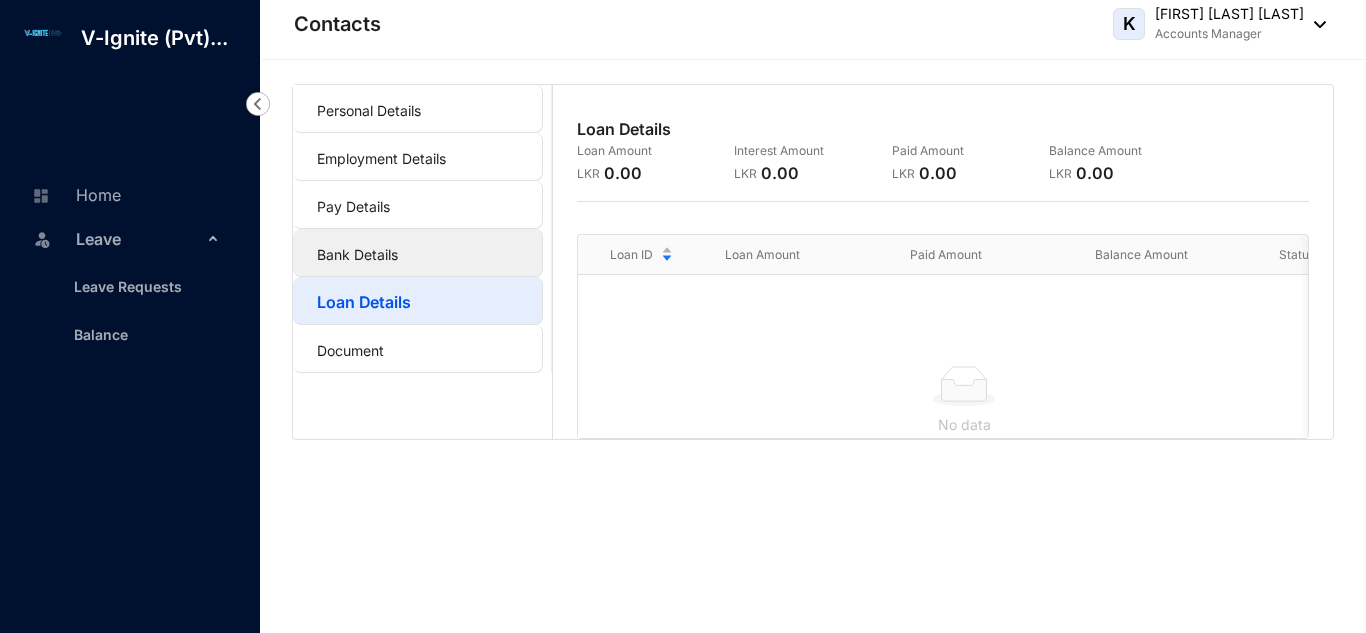 click on "Bank Details" at bounding box center [357, 254] 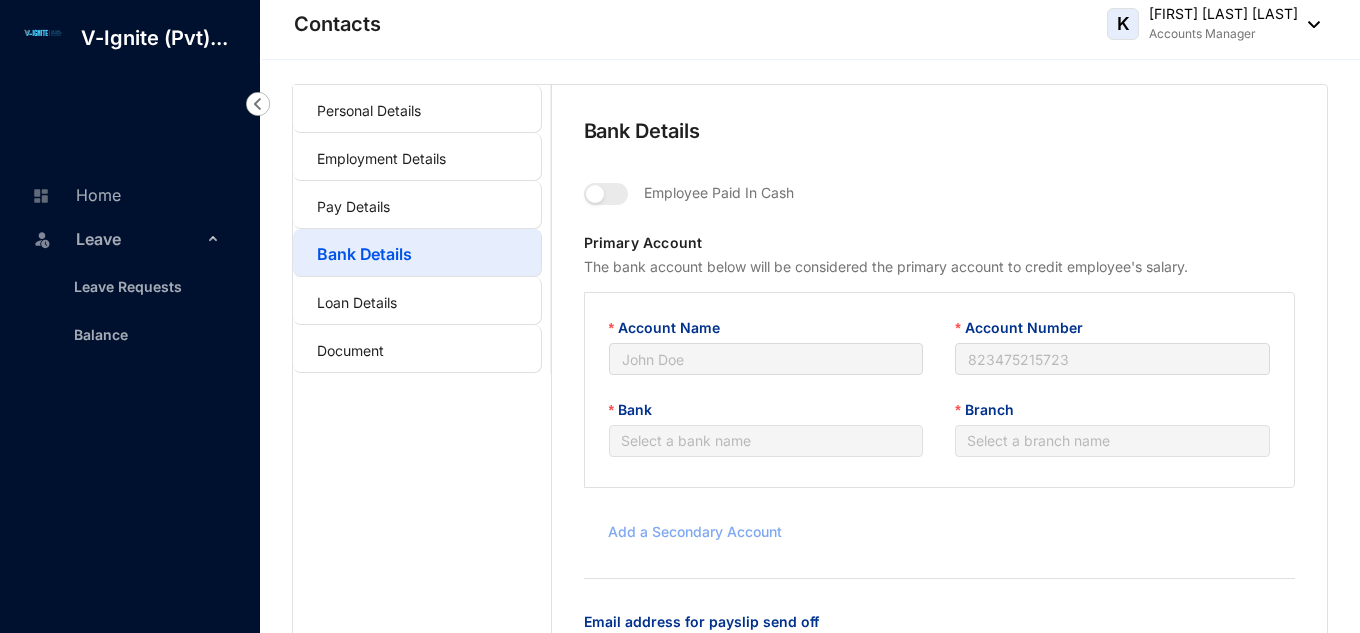 type on "[INITIAL] [LAST] [LAST]" 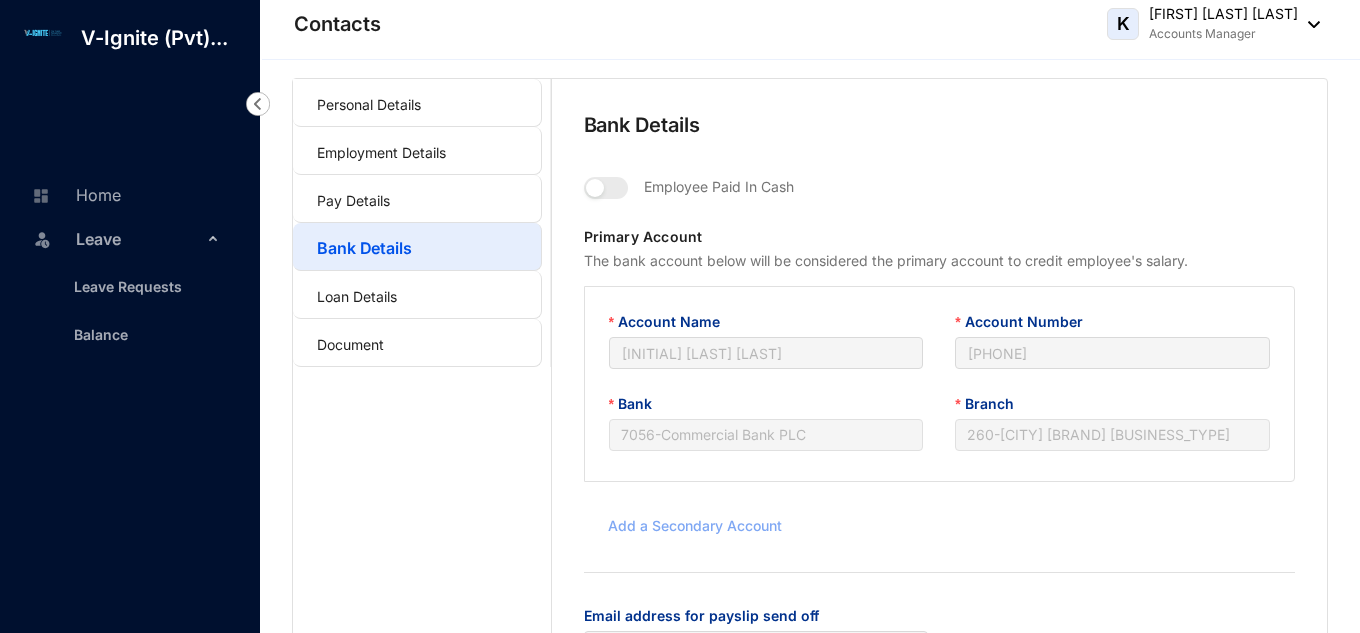 scroll, scrollTop: 0, scrollLeft: 0, axis: both 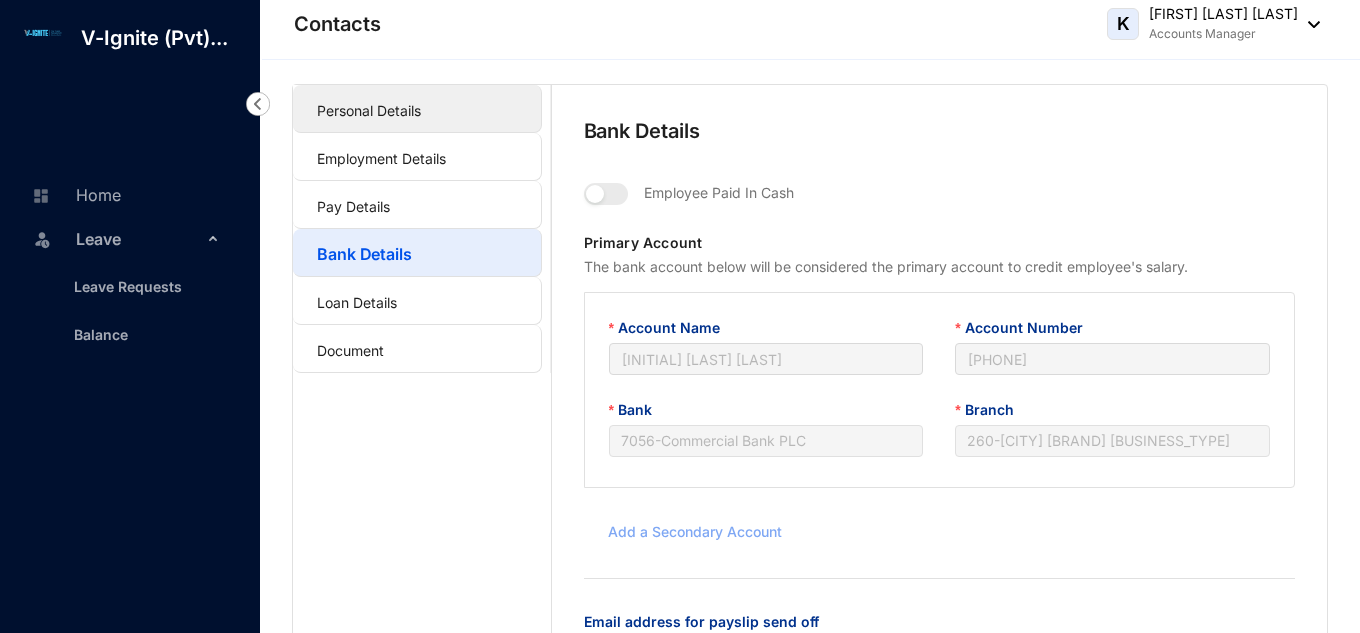 click on "Personal Details" at bounding box center [369, 110] 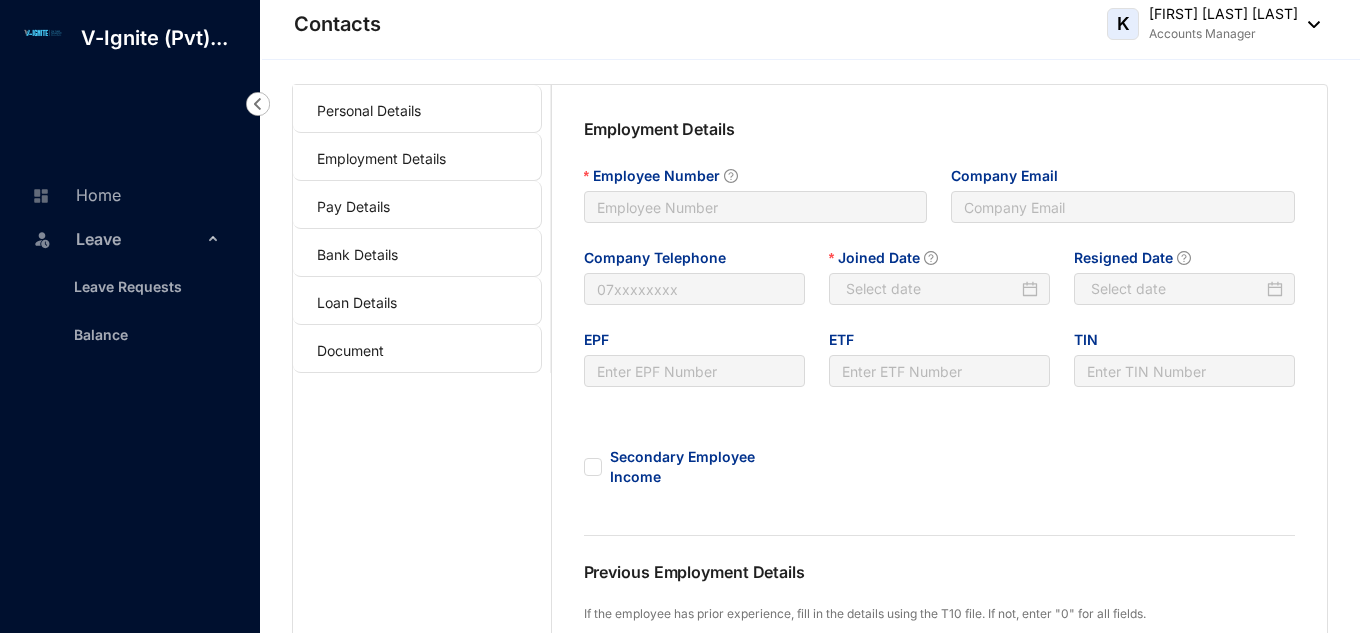 type on "47" 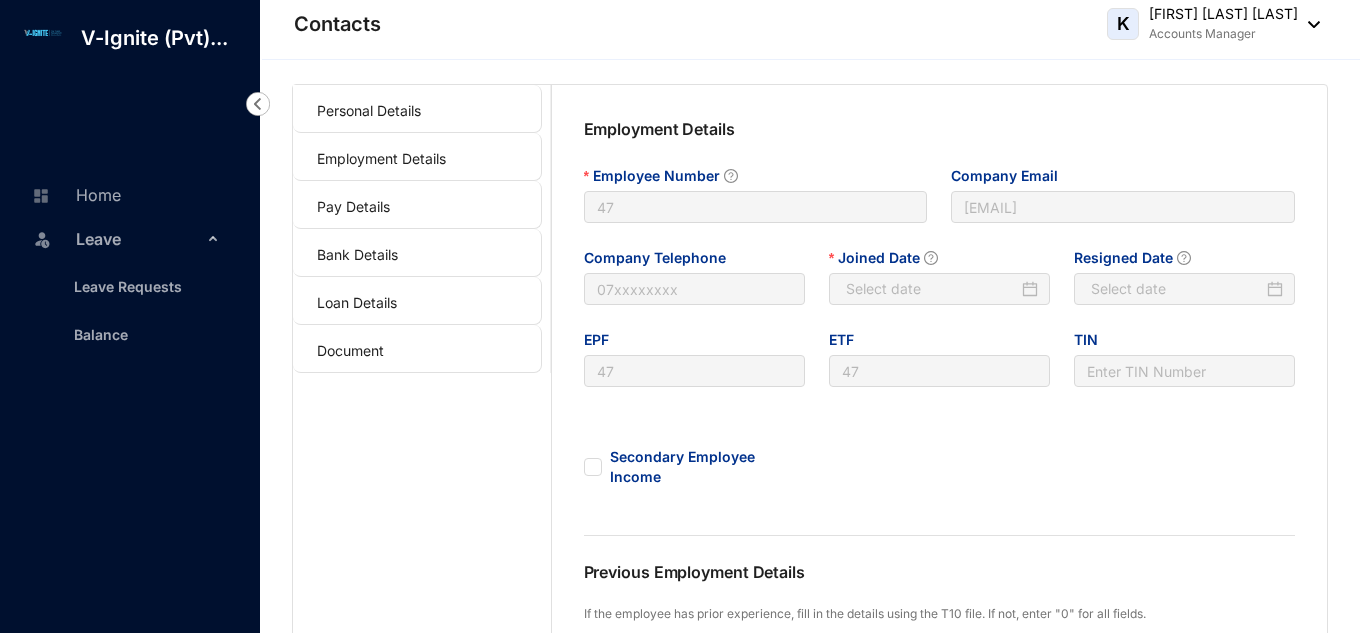 type on "[DATE]" 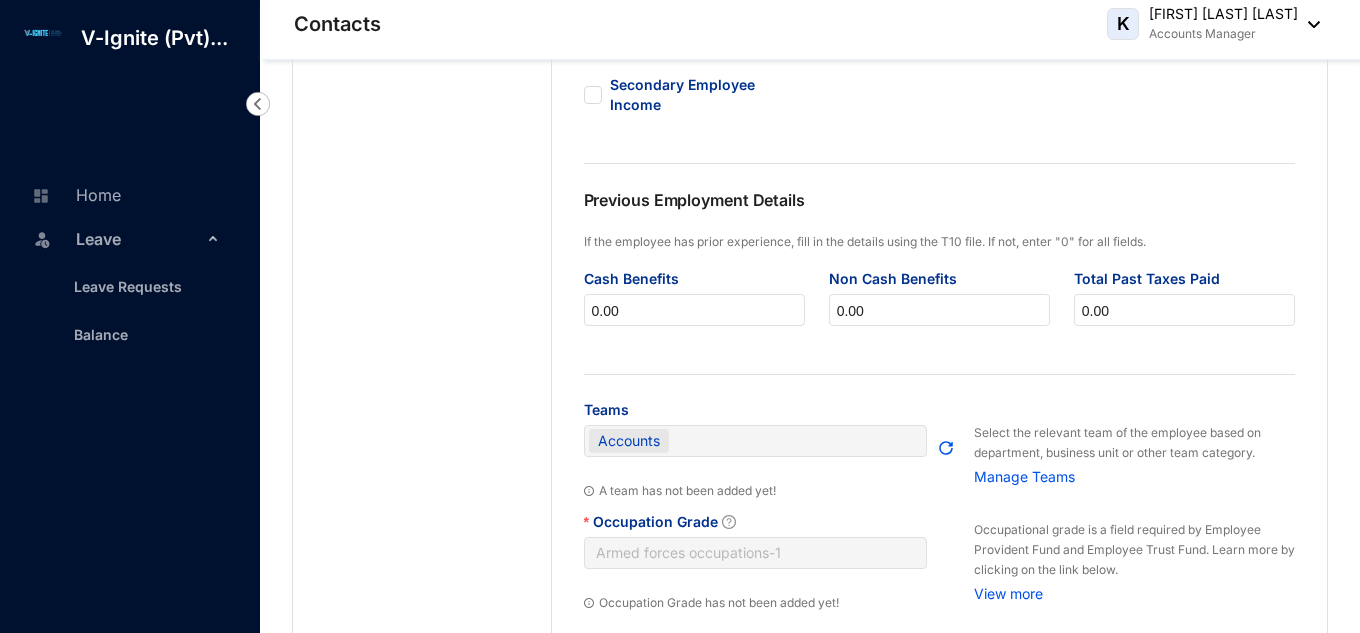 scroll, scrollTop: 0, scrollLeft: 0, axis: both 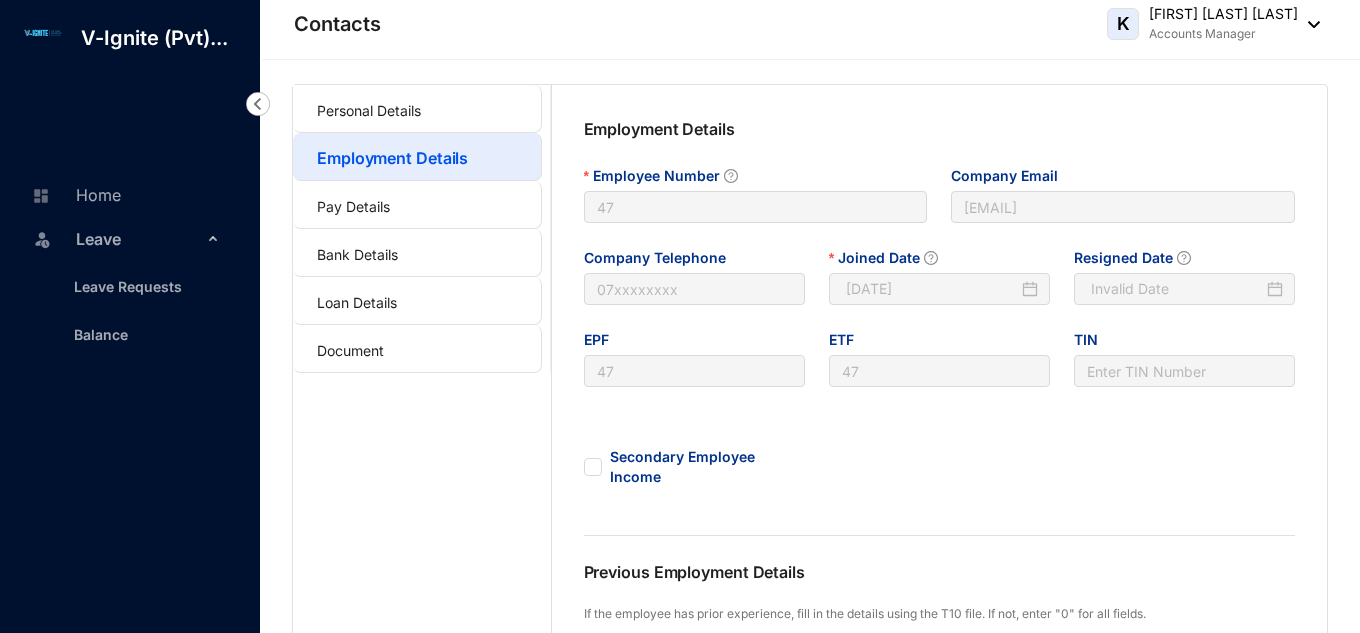 click on "Company Email [EMAIL] Company Telephone Joined Date [DATE] Resigned Date Invalid Date EPF 47 ETF 47 TIN Secondary Employee Income Previous Employment Details If the employee has prior experience, fill in the details using the T10 file. If not, enter "0" for all fields. Cash Benefits 0.00 Non Cash Benefits 0.00 Total Past Taxes Paid 0.00 Teams Accounts   A team has not been added yet! Select the relevant team of the employee based on department, business unit or other team category. Manage Teams Occupation Grade Armed forces occupations - 1 Occupation Grade has not been added yet! Occupational grade is a field required by Employee Provident Fund and Employee Trust Fund. Learn more by clicking on the link below. View more Experience Accounts Manager Current [CITY] Full time [DATE] - Present ( [DURATION] ) Manager : -" at bounding box center (810, 666) 